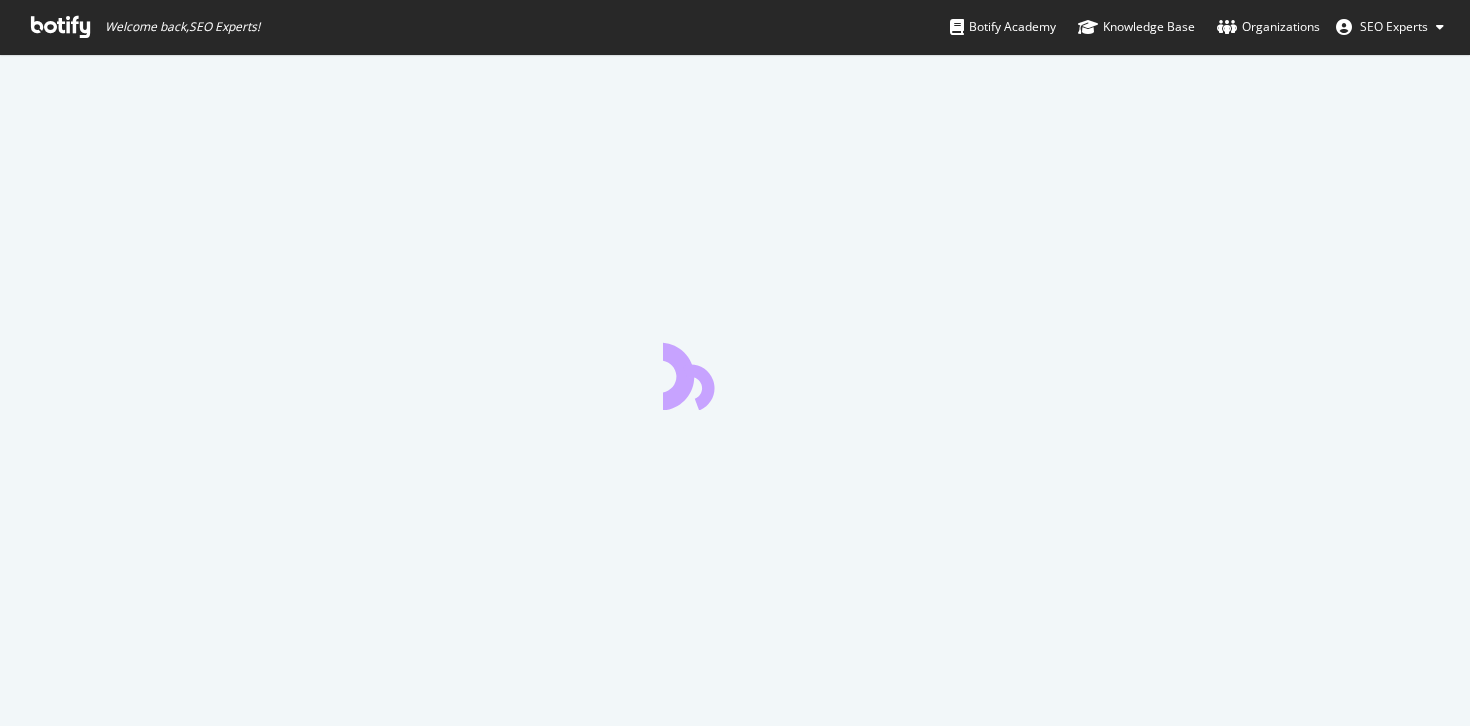 scroll, scrollTop: 0, scrollLeft: 0, axis: both 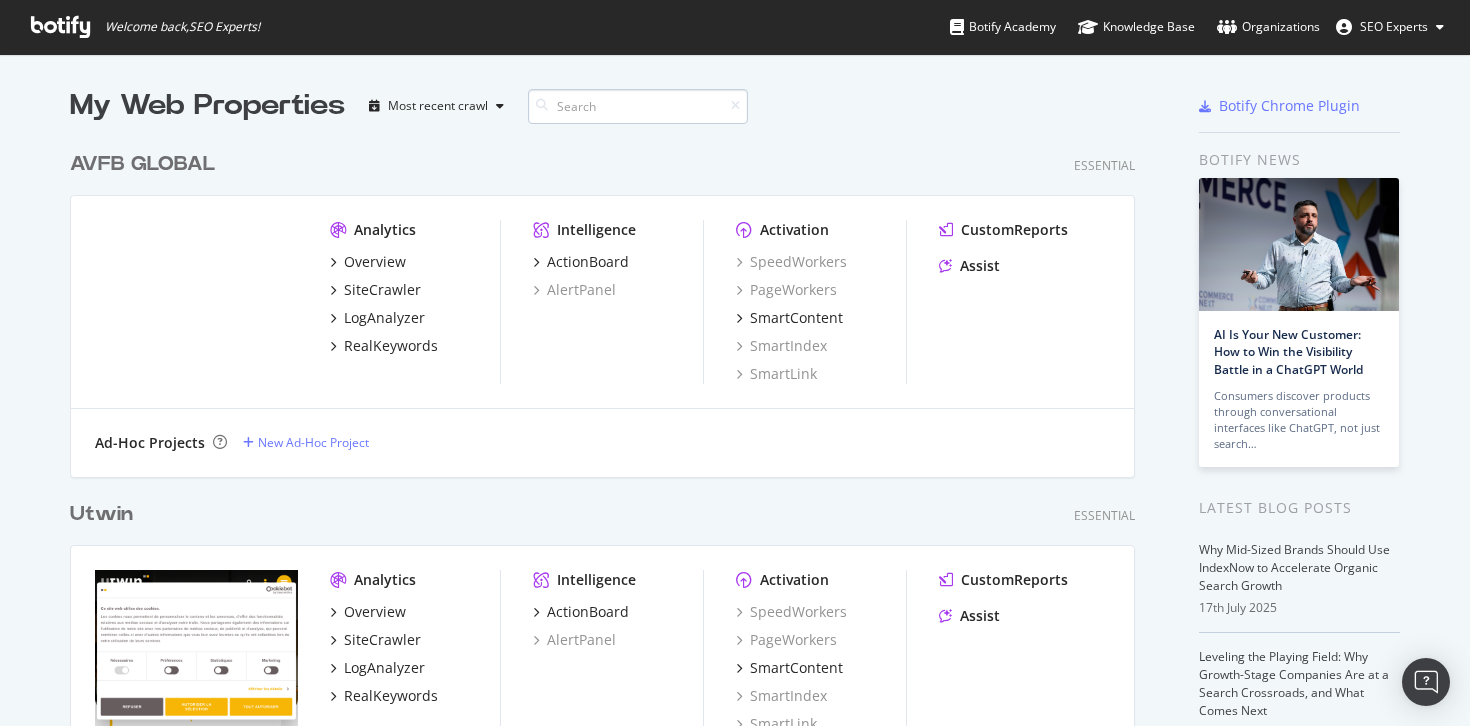 click at bounding box center [638, 106] 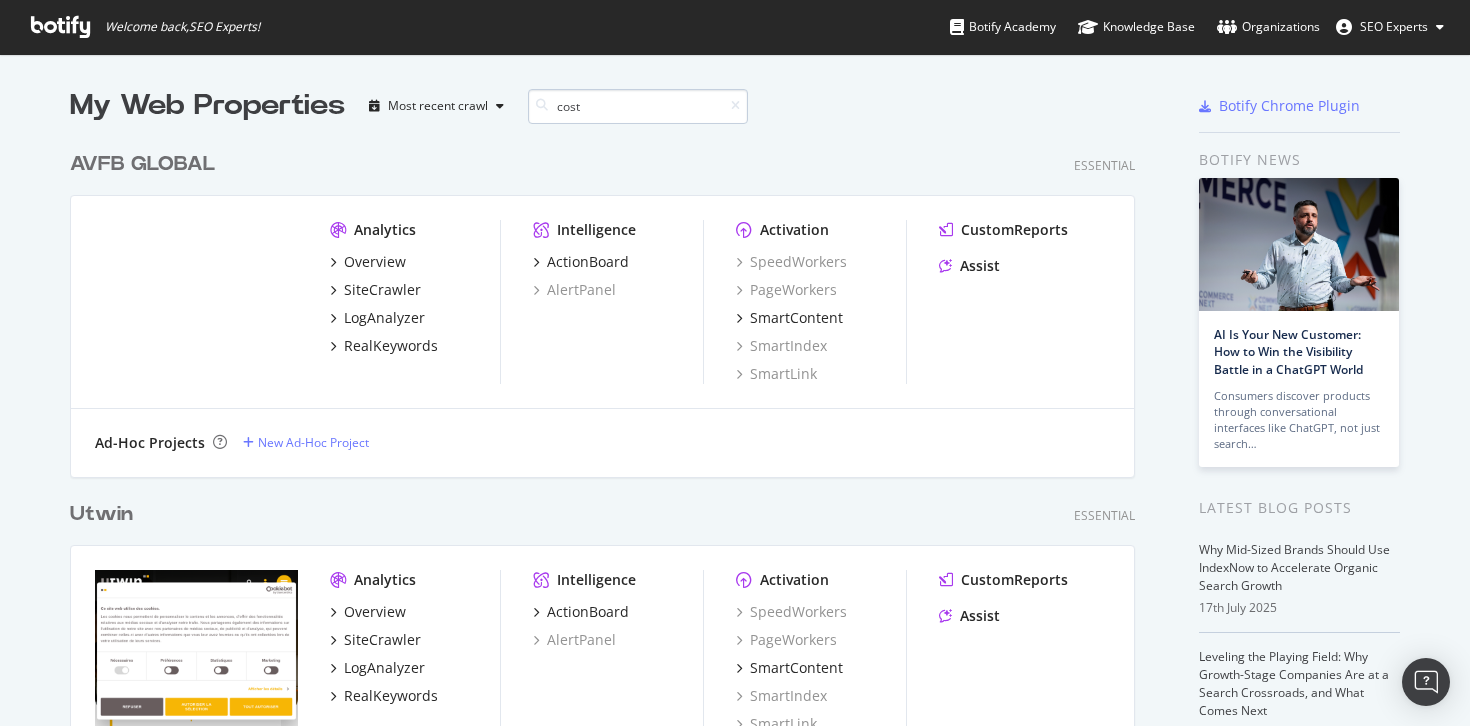 type on "cost" 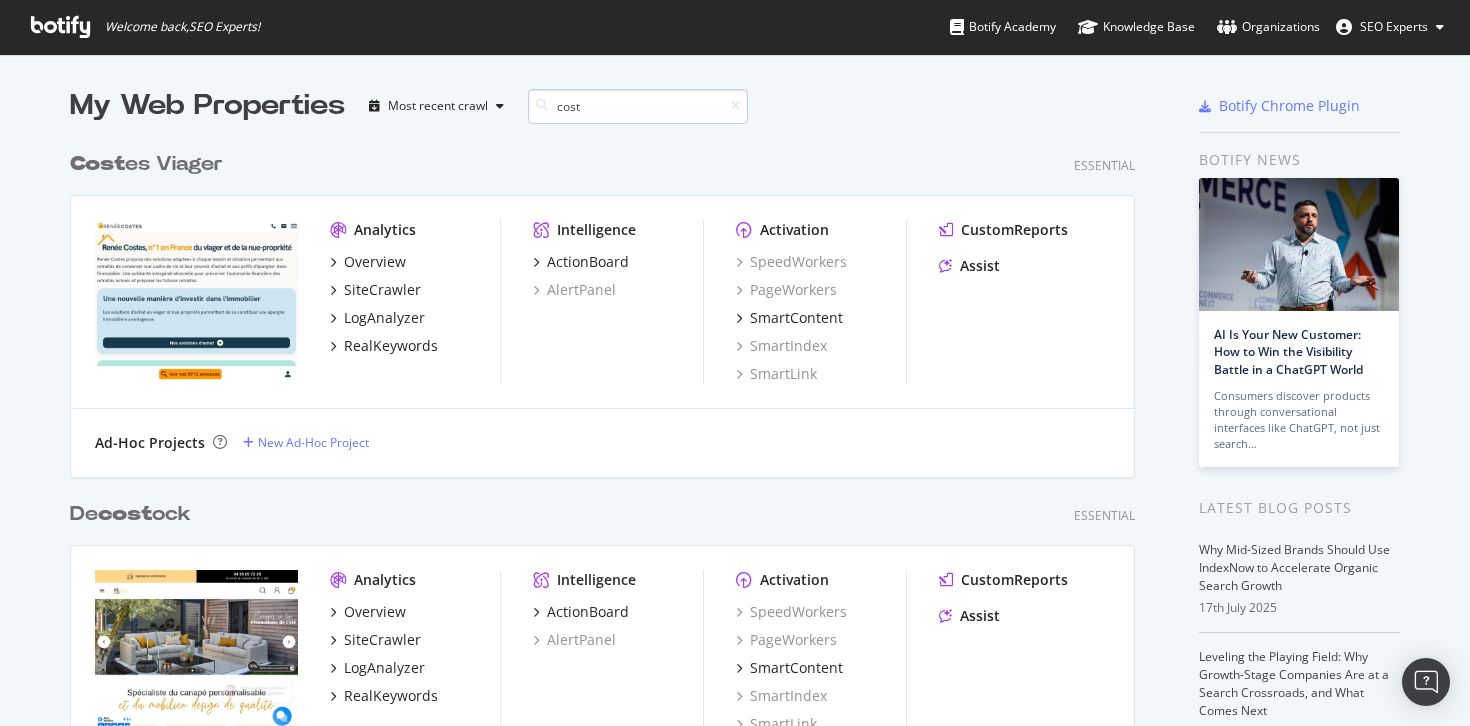 scroll, scrollTop: 700, scrollLeft: 1081, axis: both 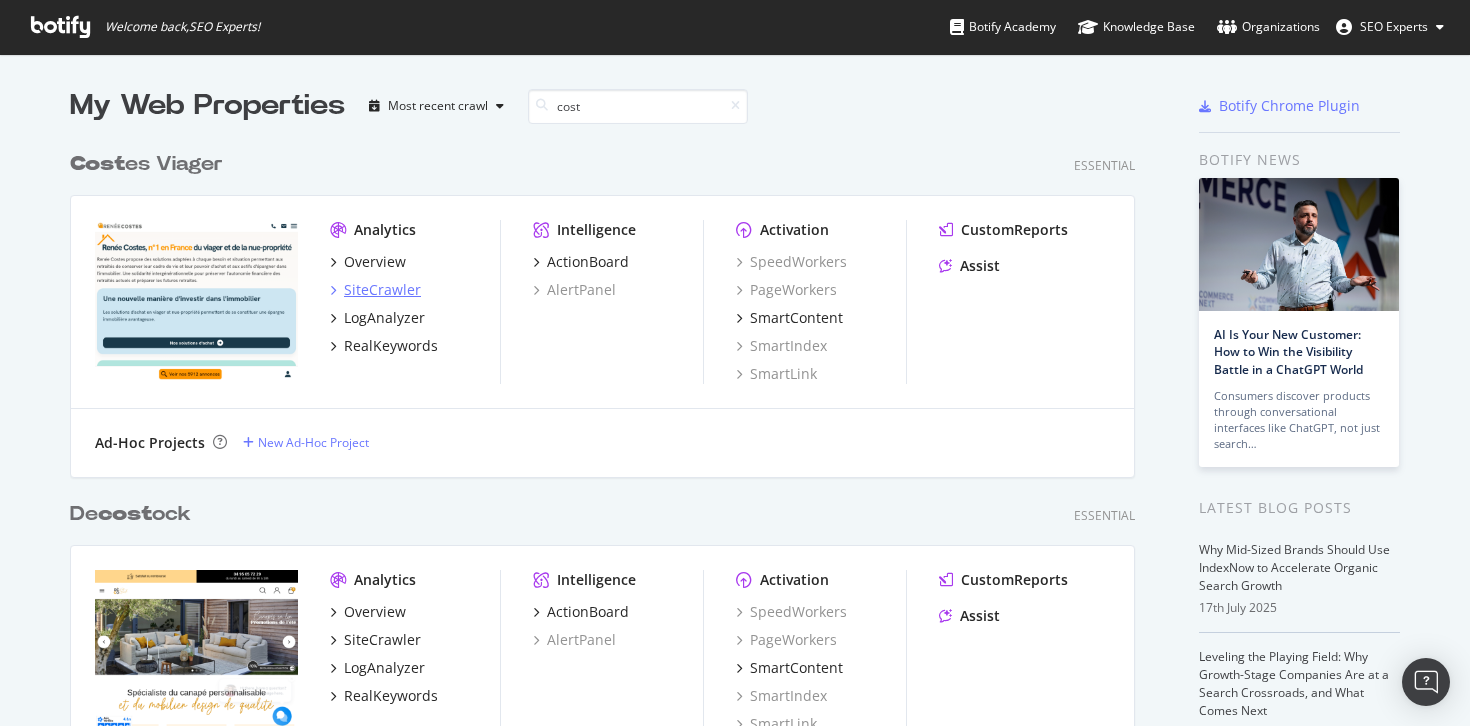 click on "SiteCrawler" at bounding box center (382, 290) 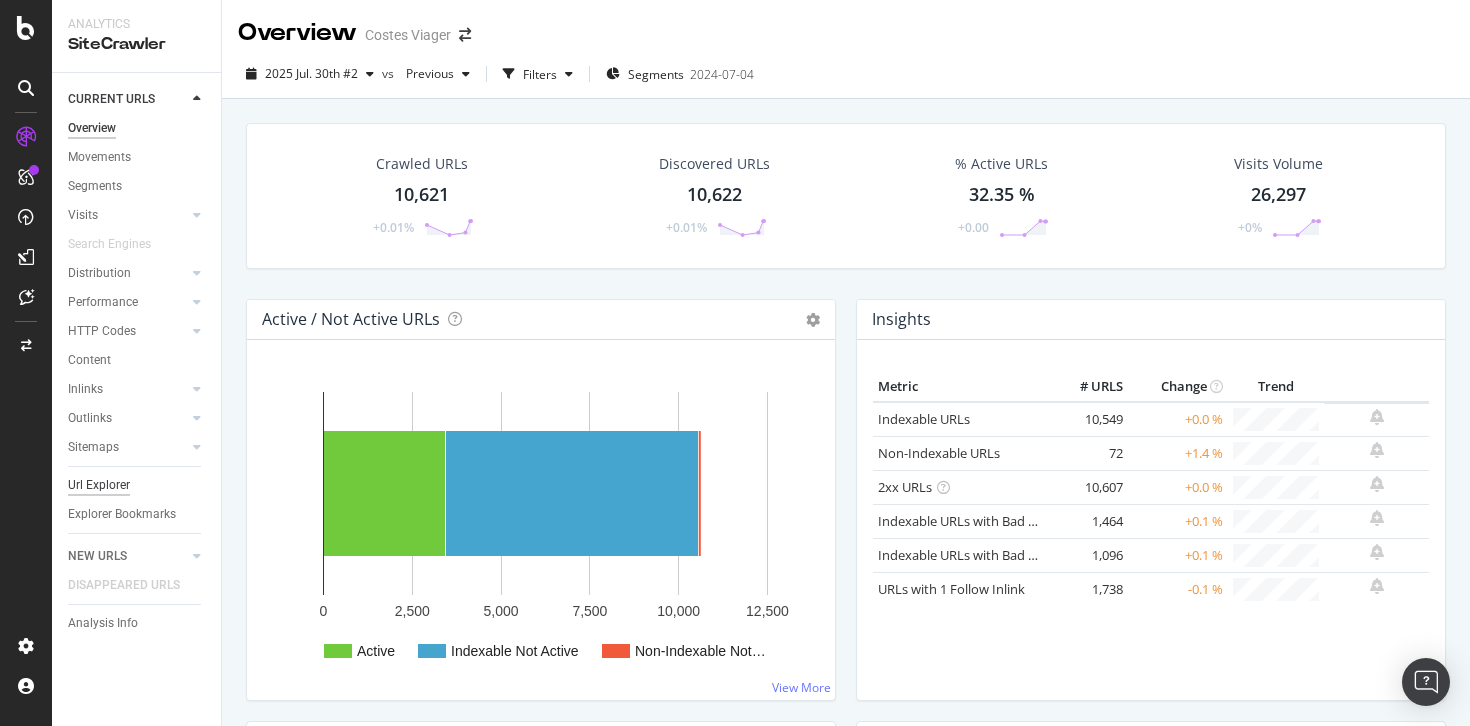 click on "Url Explorer" at bounding box center (99, 485) 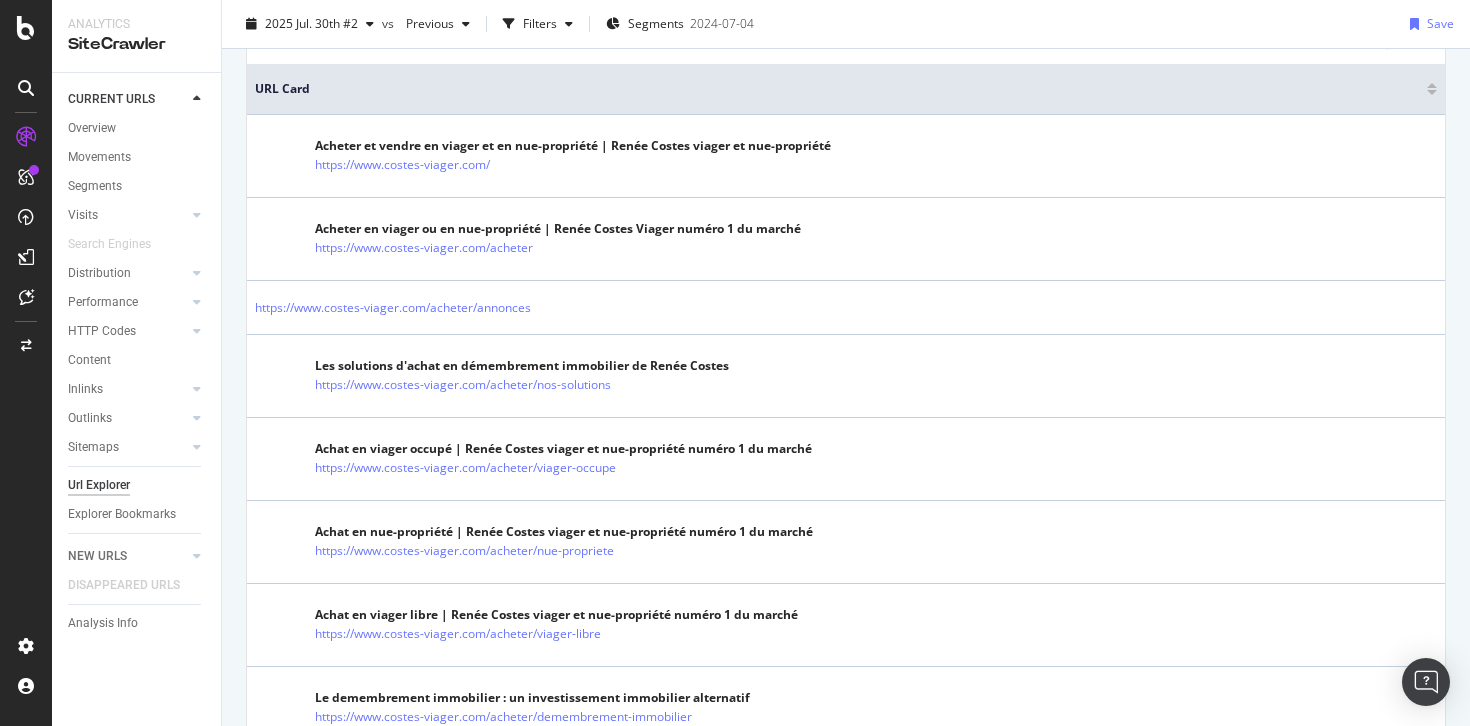 scroll, scrollTop: 0, scrollLeft: 0, axis: both 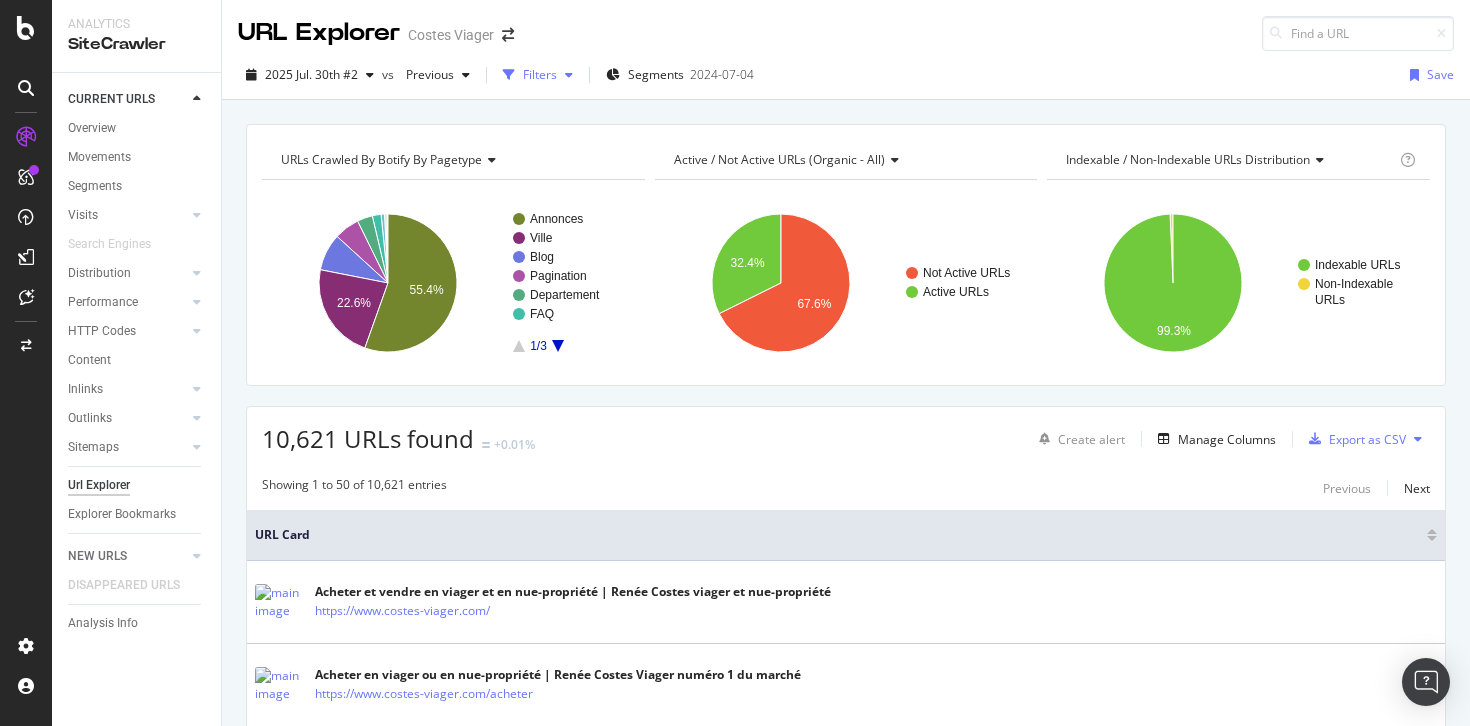click at bounding box center [569, 75] 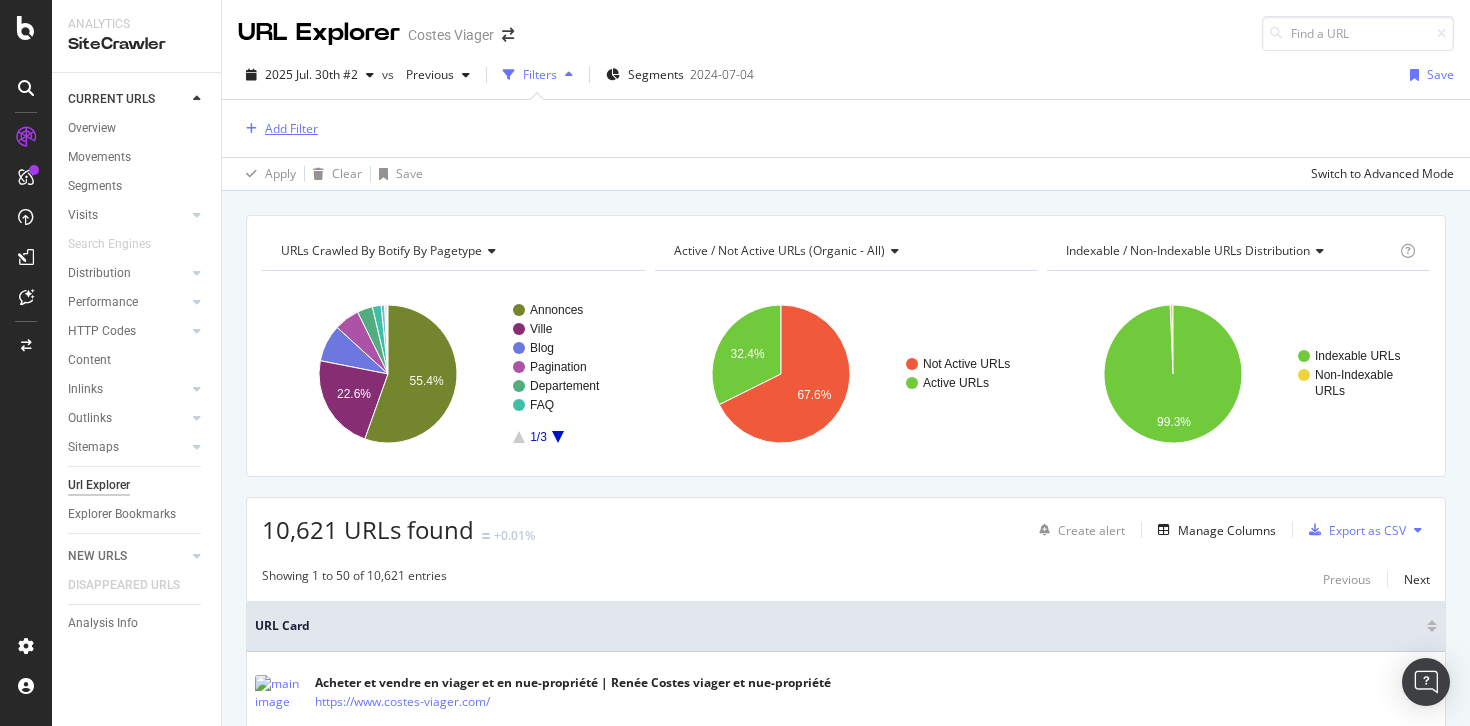 click on "Add Filter" at bounding box center (291, 128) 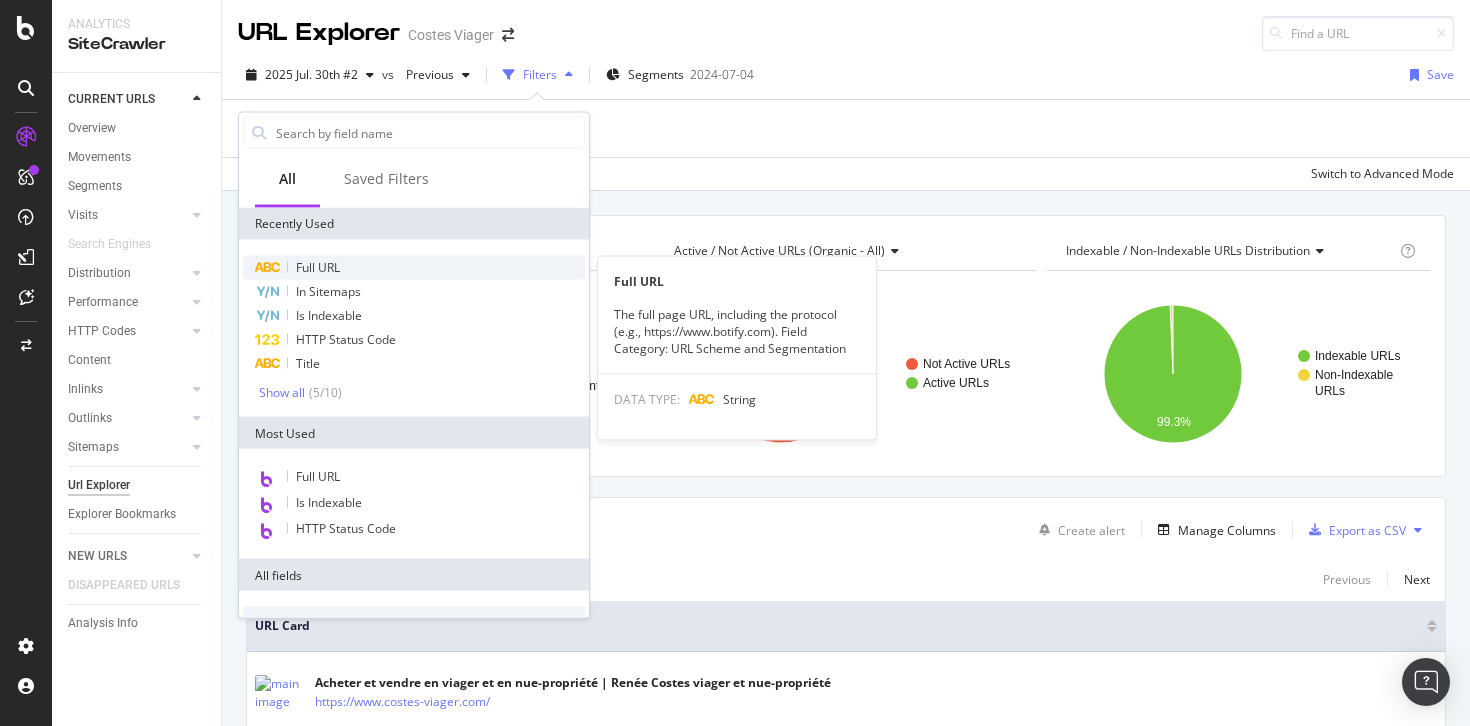 click on "Full URL" at bounding box center [318, 267] 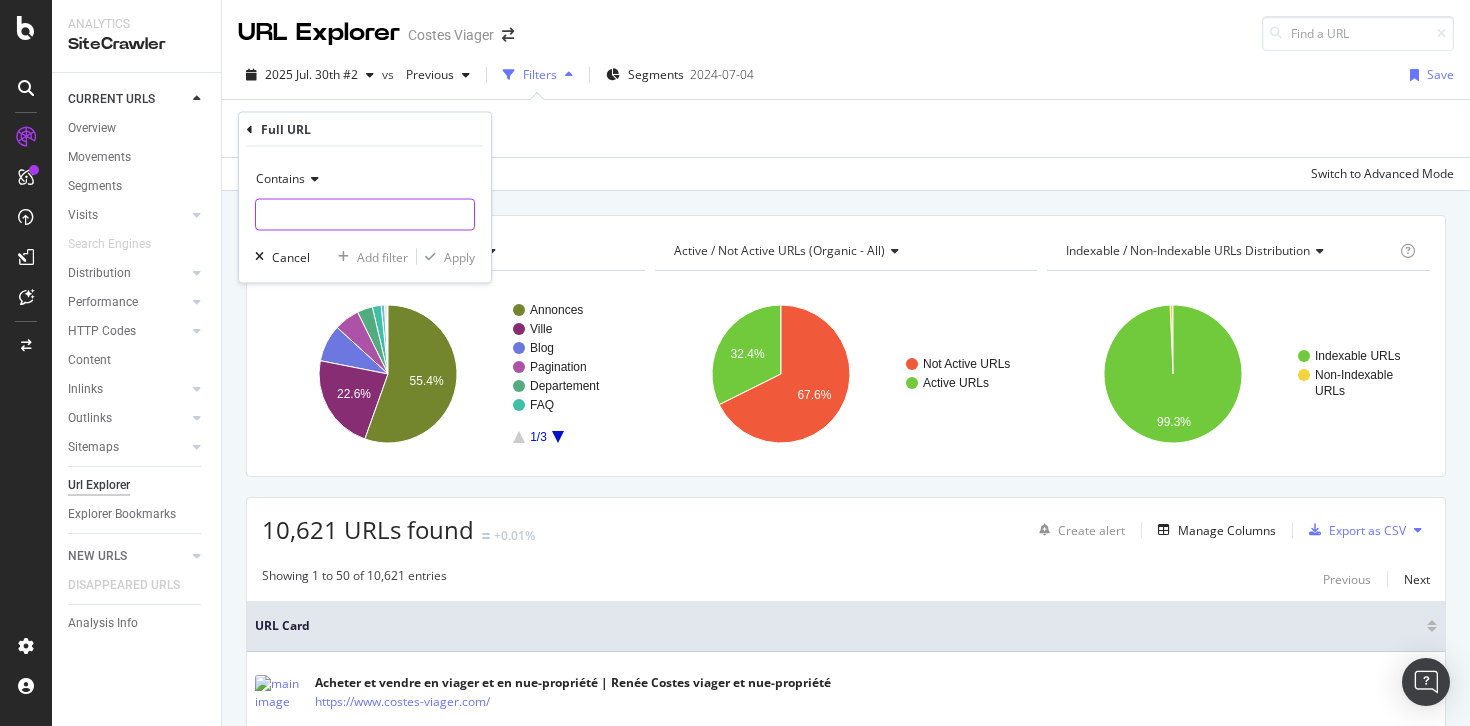 click at bounding box center (365, 215) 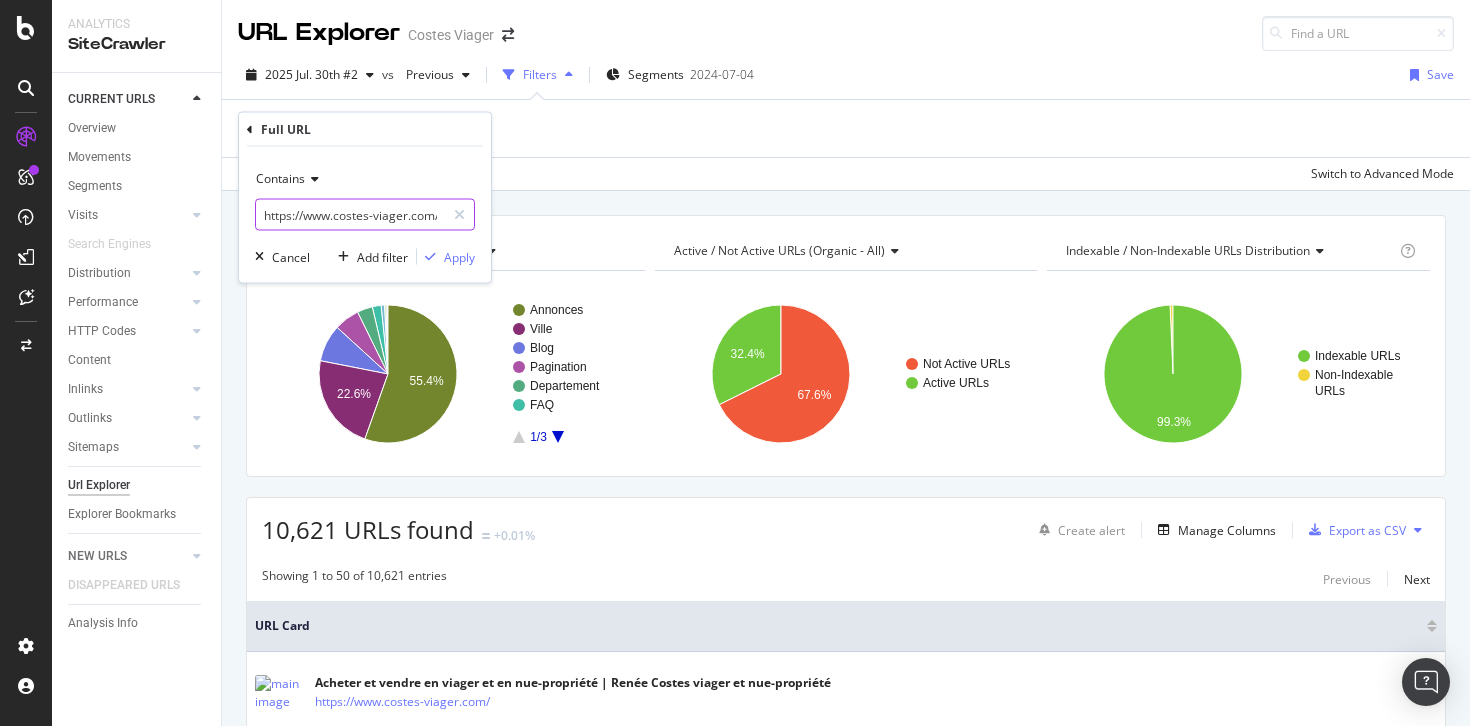 scroll, scrollTop: 0, scrollLeft: 130, axis: horizontal 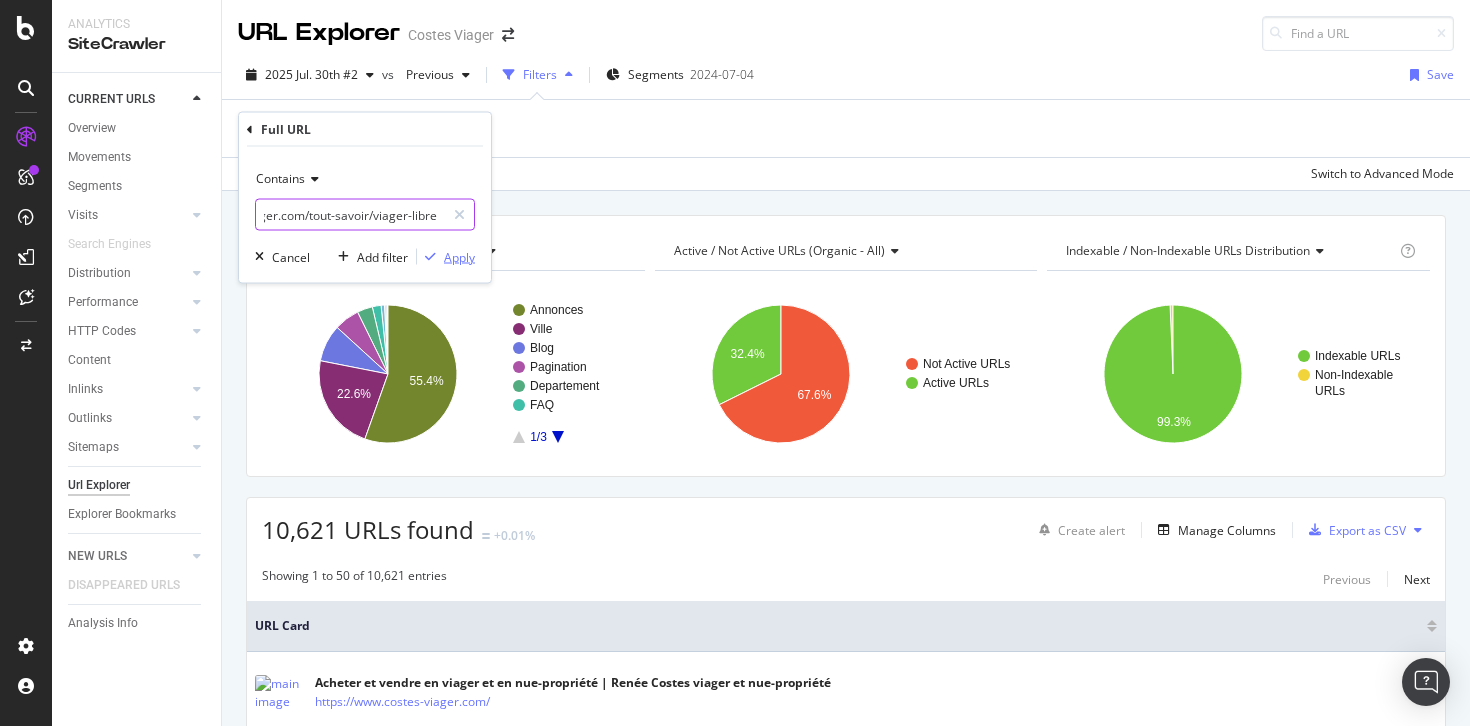 type on "https://www.costes-viager.com/tout-savoir/viager-libre" 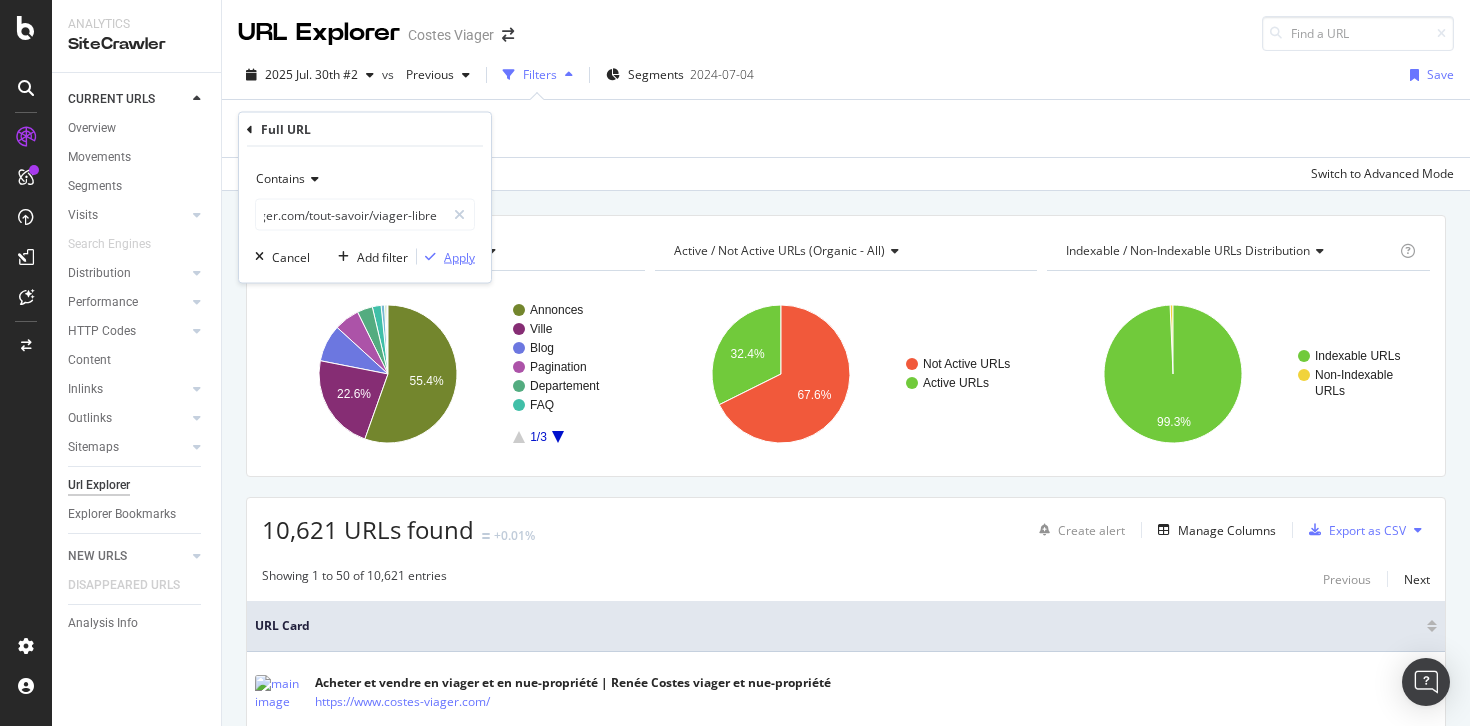 click on "Apply" at bounding box center (459, 256) 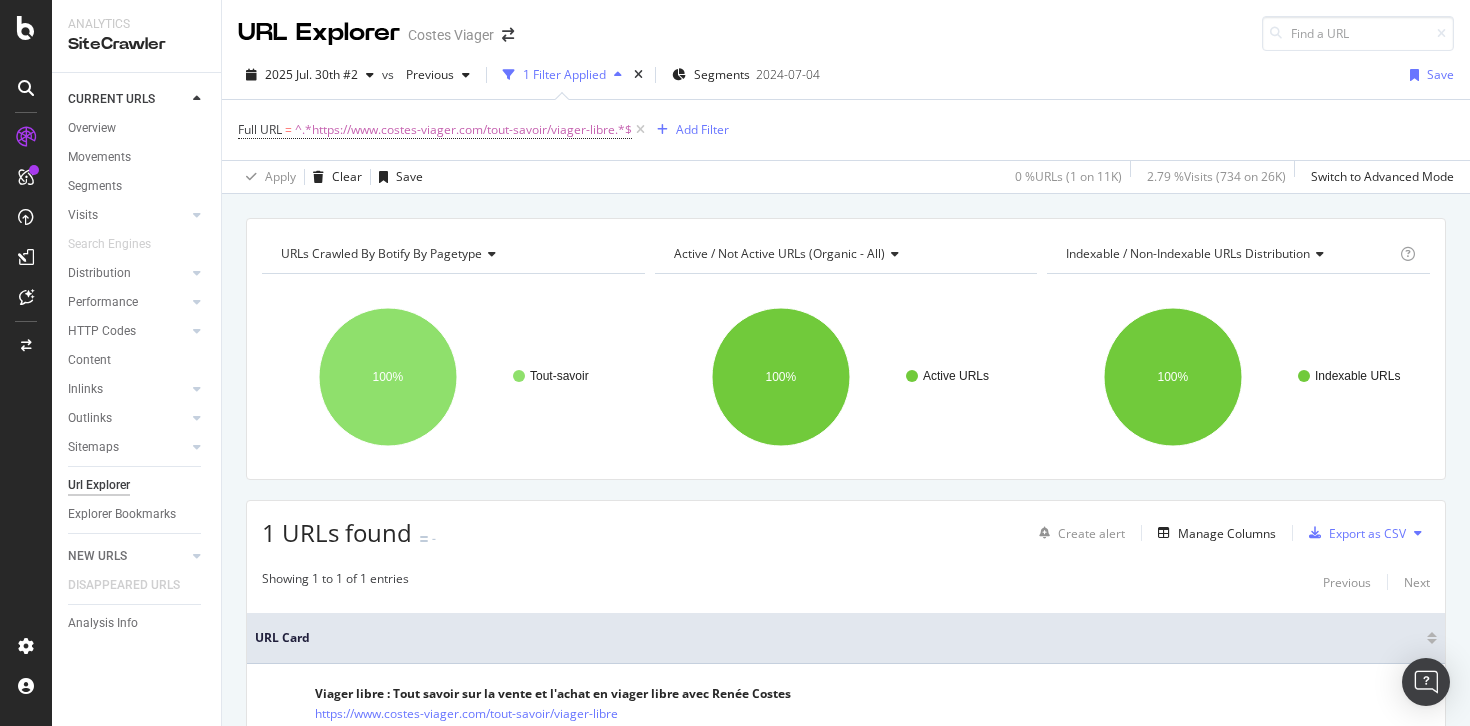 scroll, scrollTop: 144, scrollLeft: 0, axis: vertical 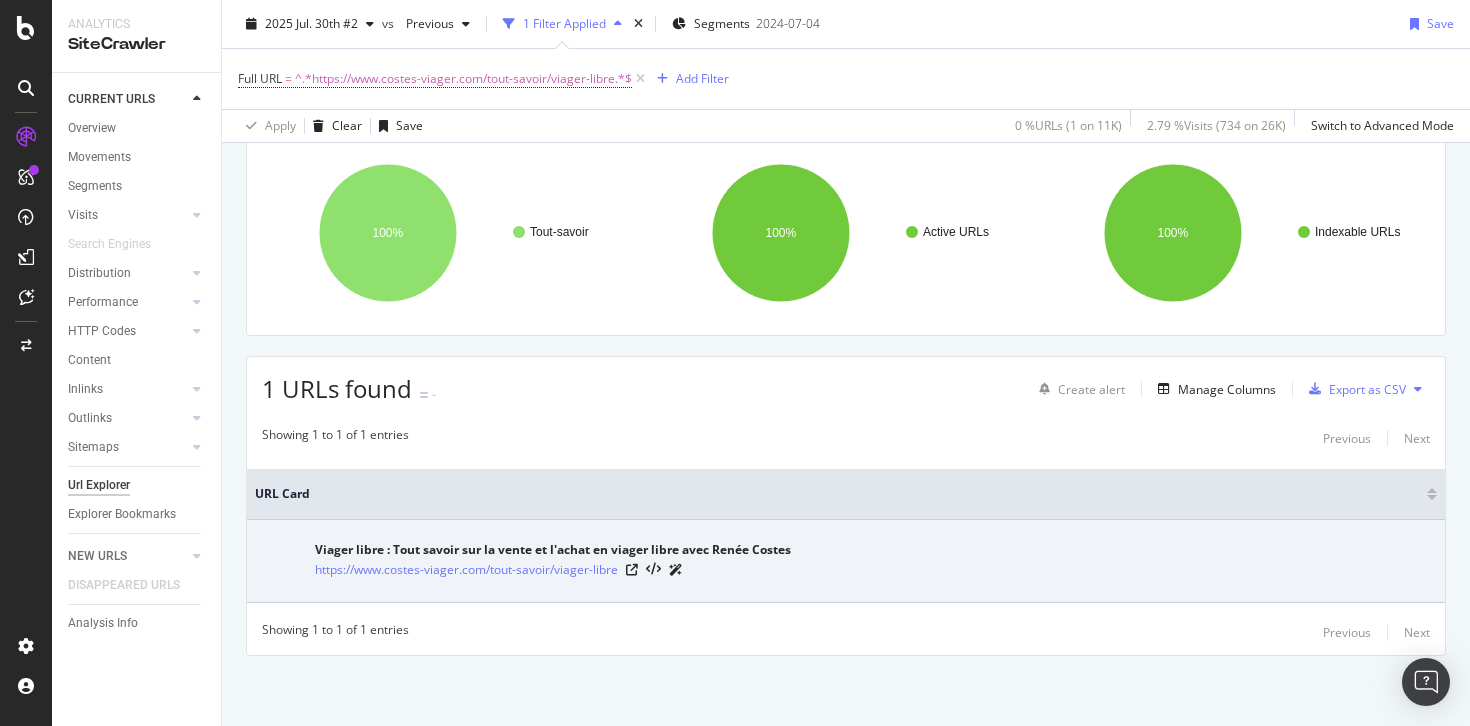 click on "Viager libre : Tout savoir sur la vente et l'achat en viager libre avec Renée Costes https://www.costes-viager.com/tout-savoir/viager-libre" at bounding box center (846, 561) 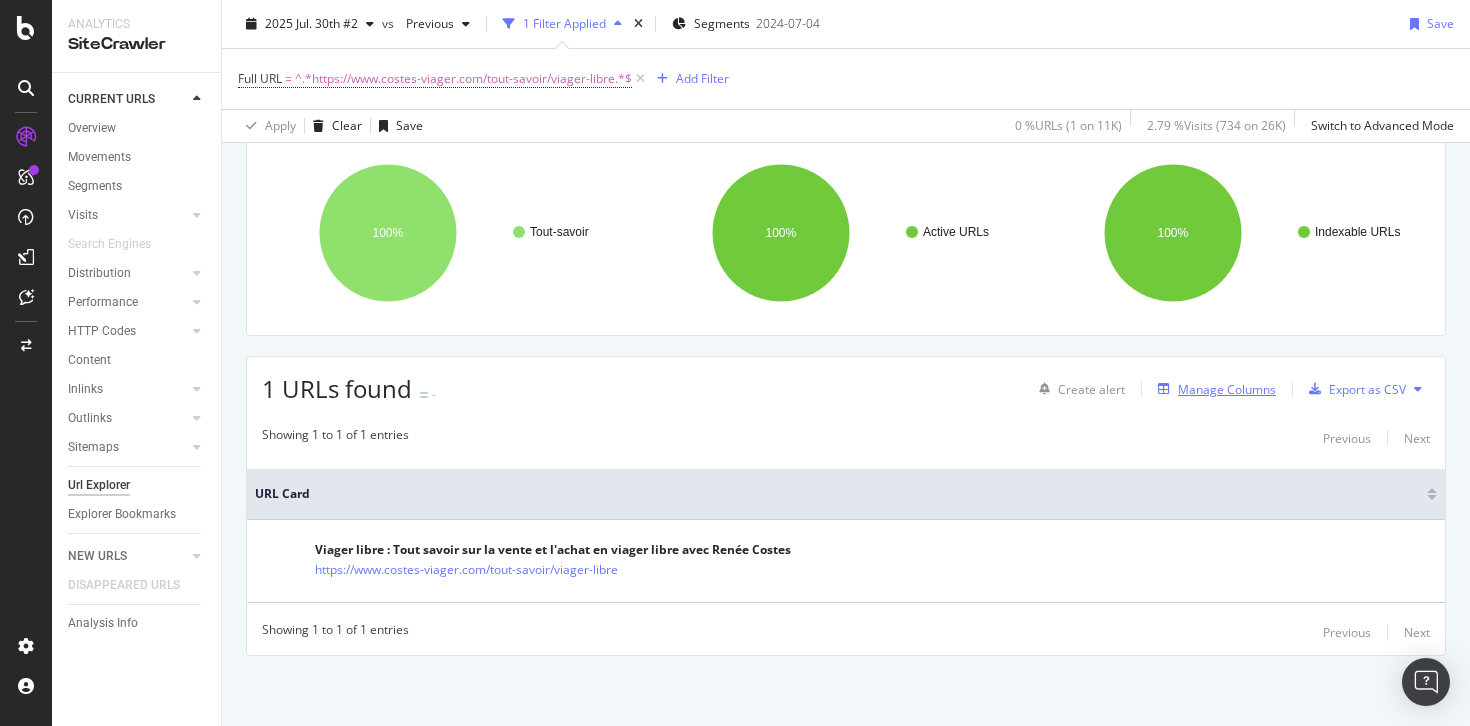 click on "Manage Columns" at bounding box center (1227, 389) 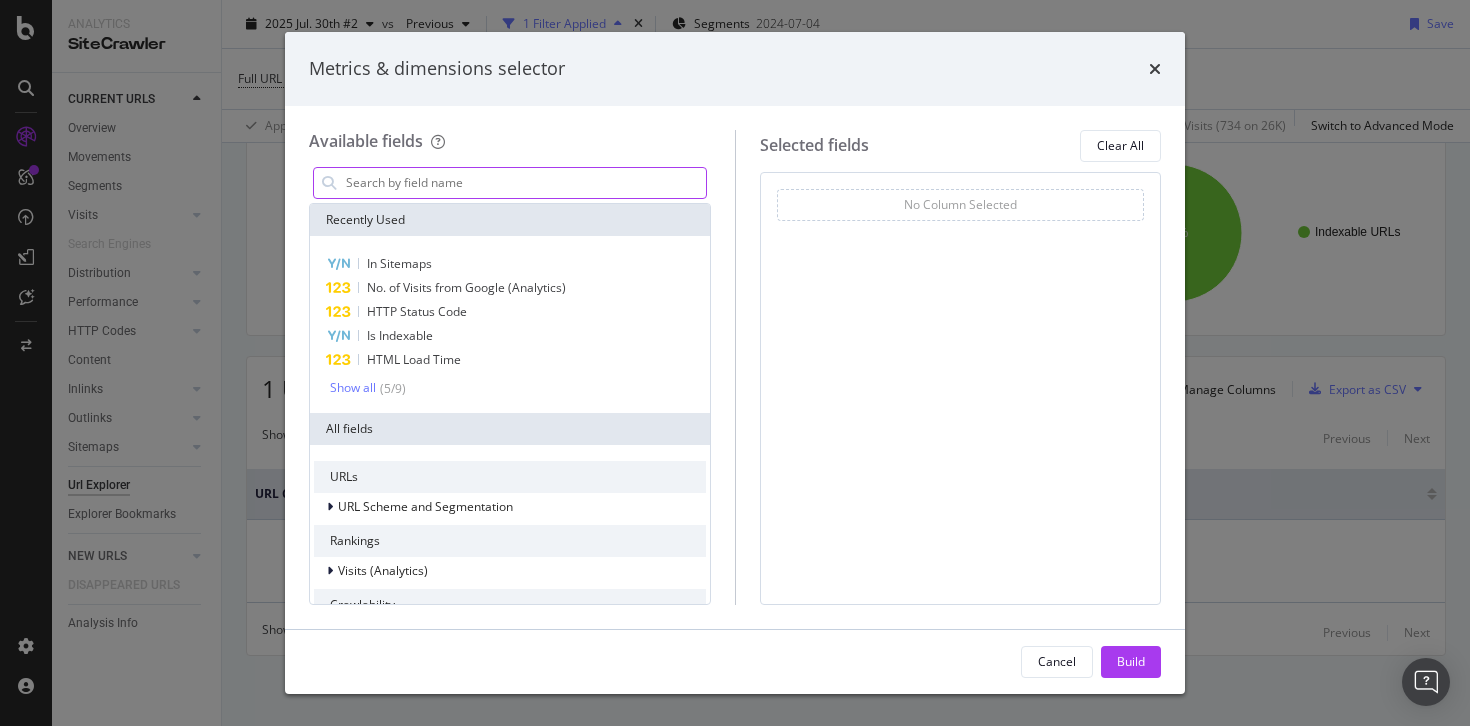 click at bounding box center [525, 183] 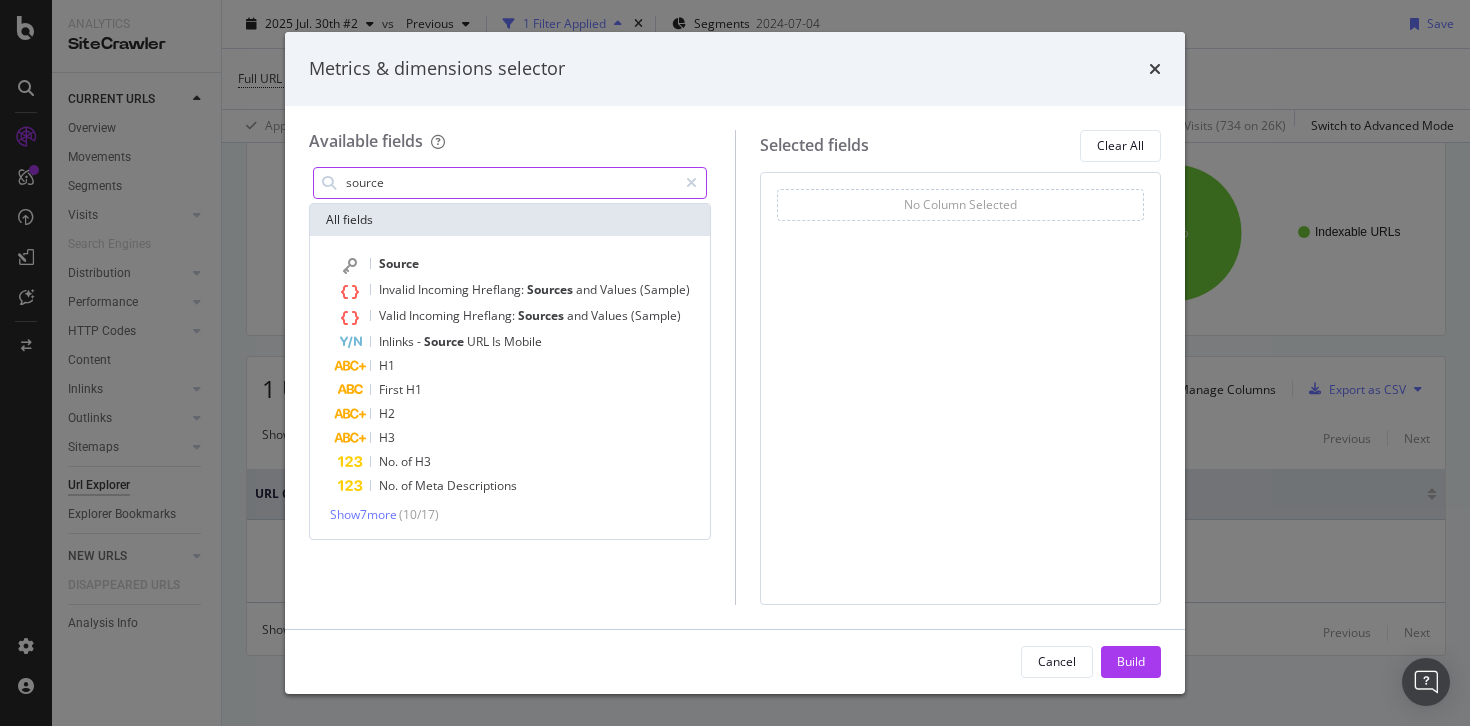 click on "source" at bounding box center [510, 183] 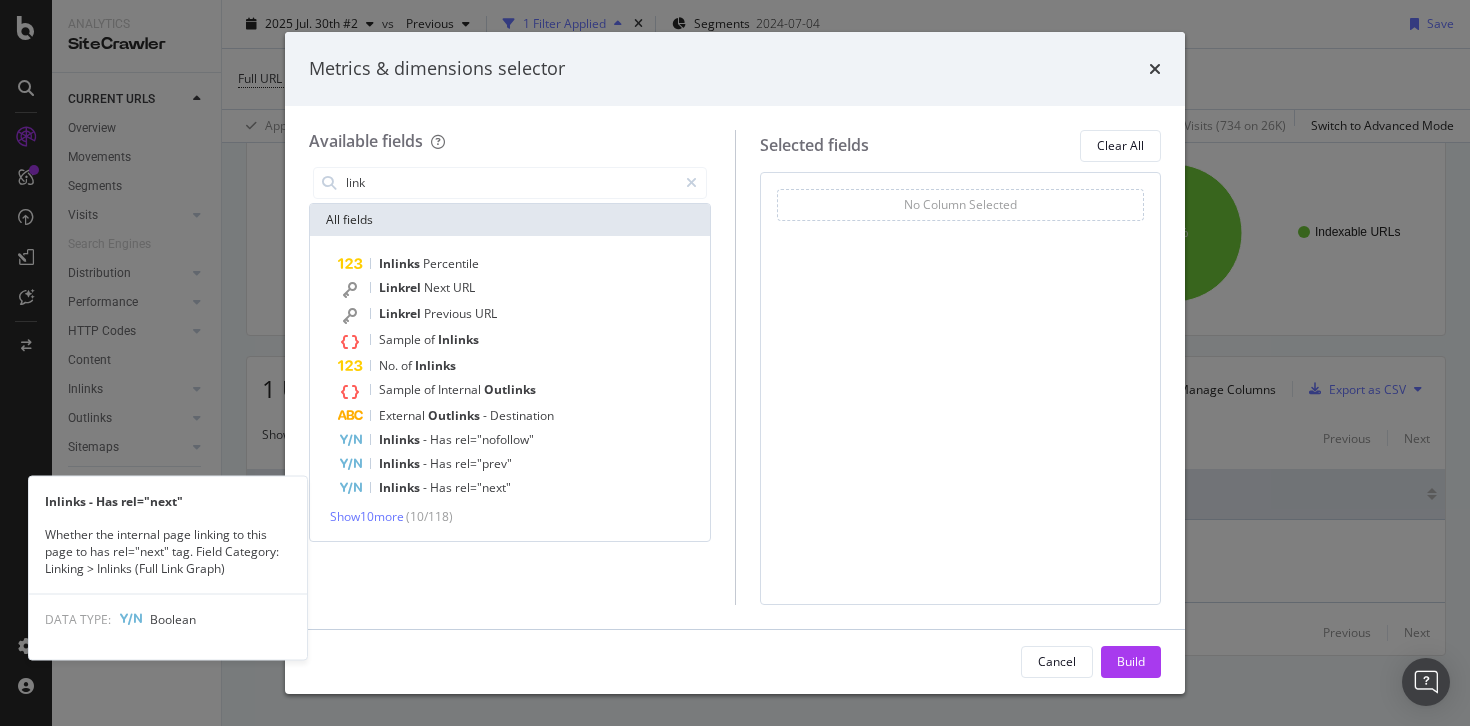type on "link" 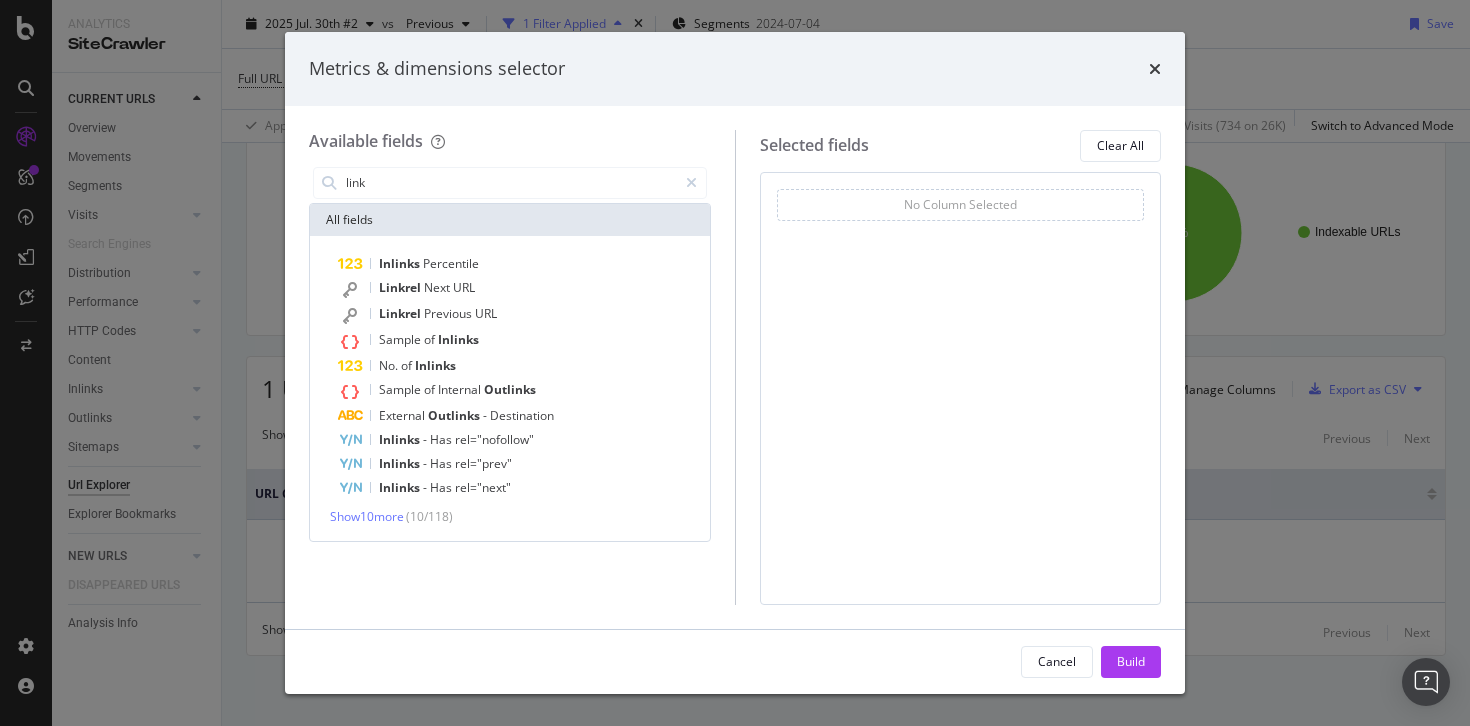 click on "( 10 / 118 )" at bounding box center (429, 516) 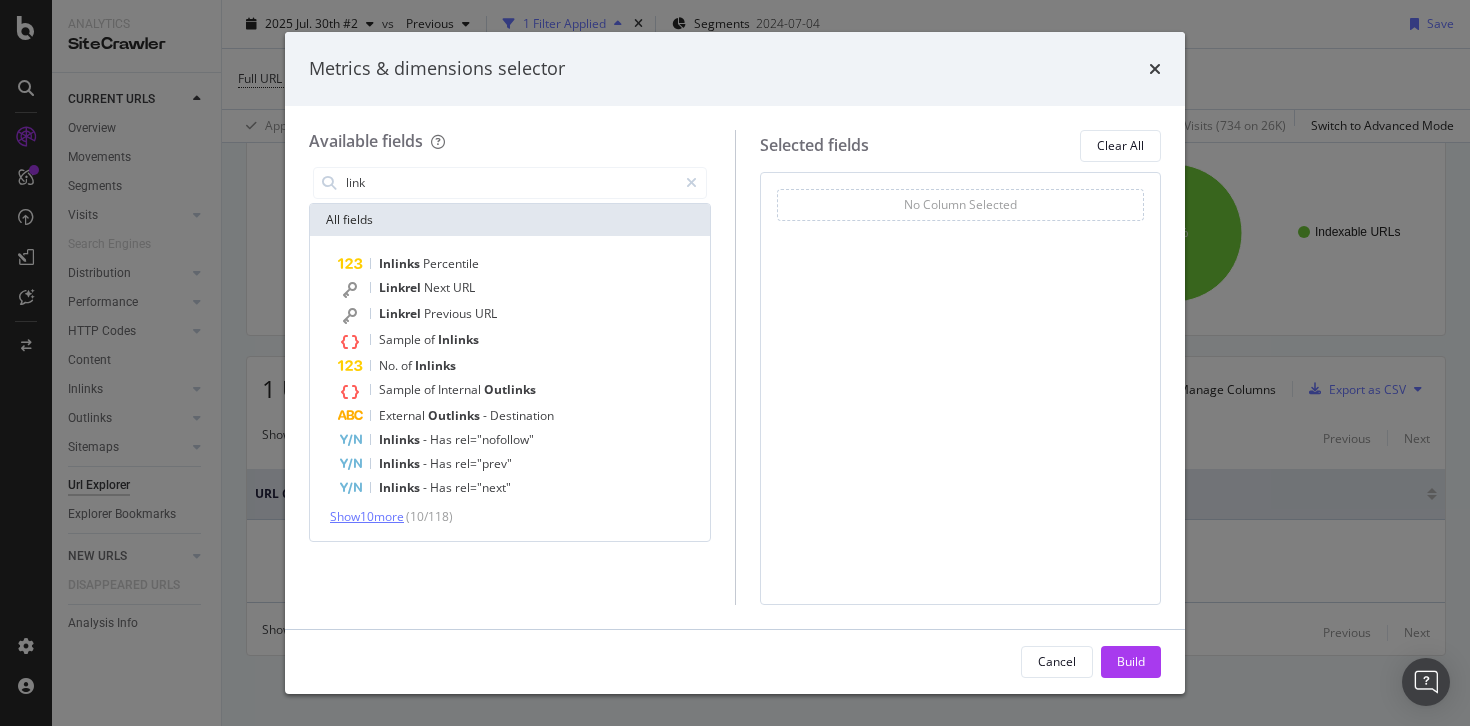 click on "Show  10  more" at bounding box center (367, 516) 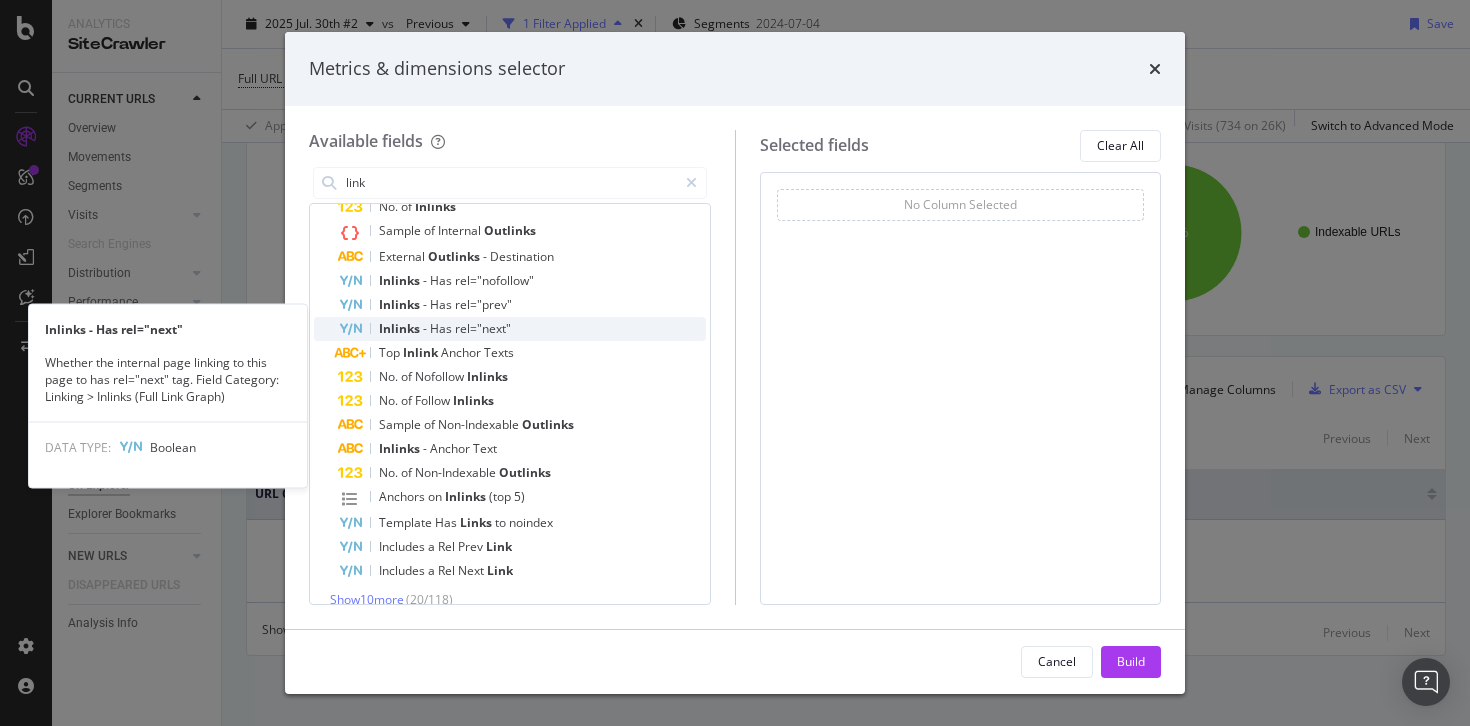 scroll, scrollTop: 178, scrollLeft: 0, axis: vertical 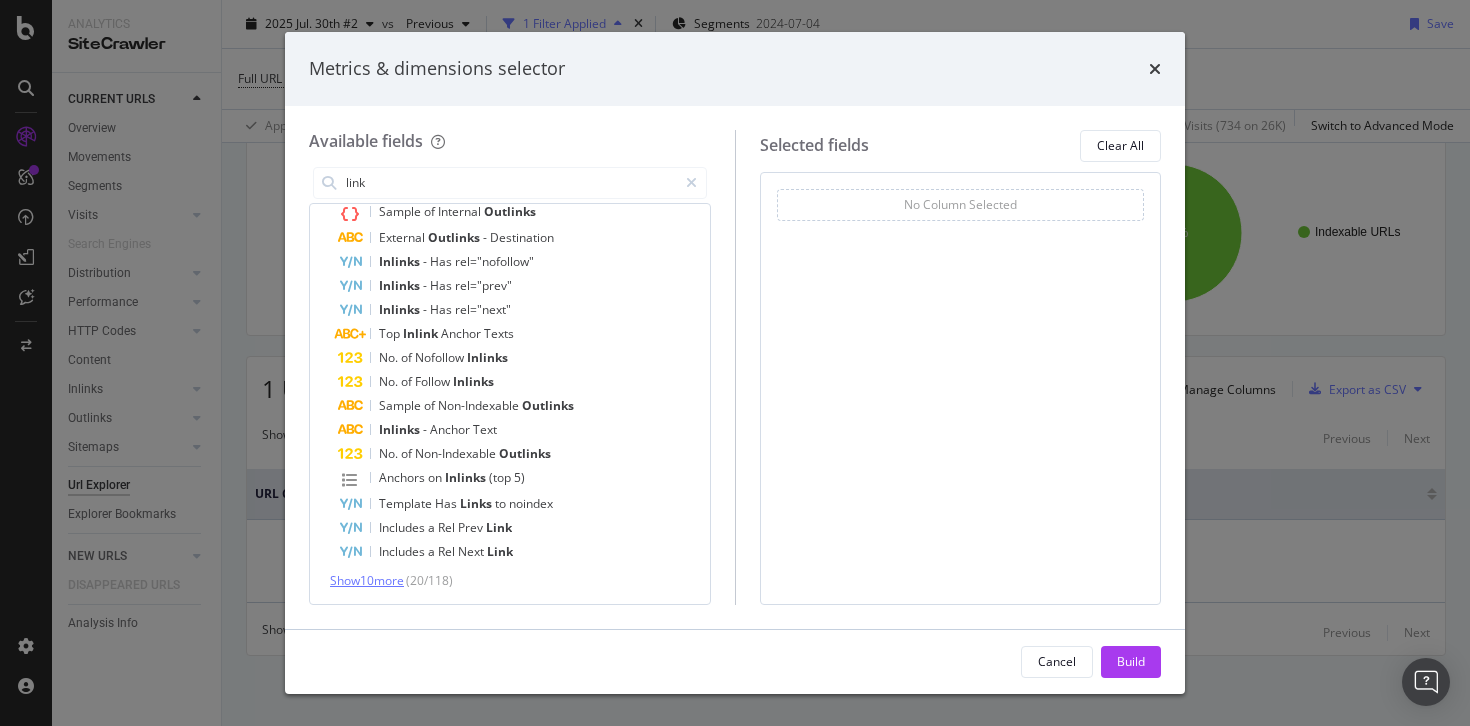 click on "Show  10  more" at bounding box center (367, 580) 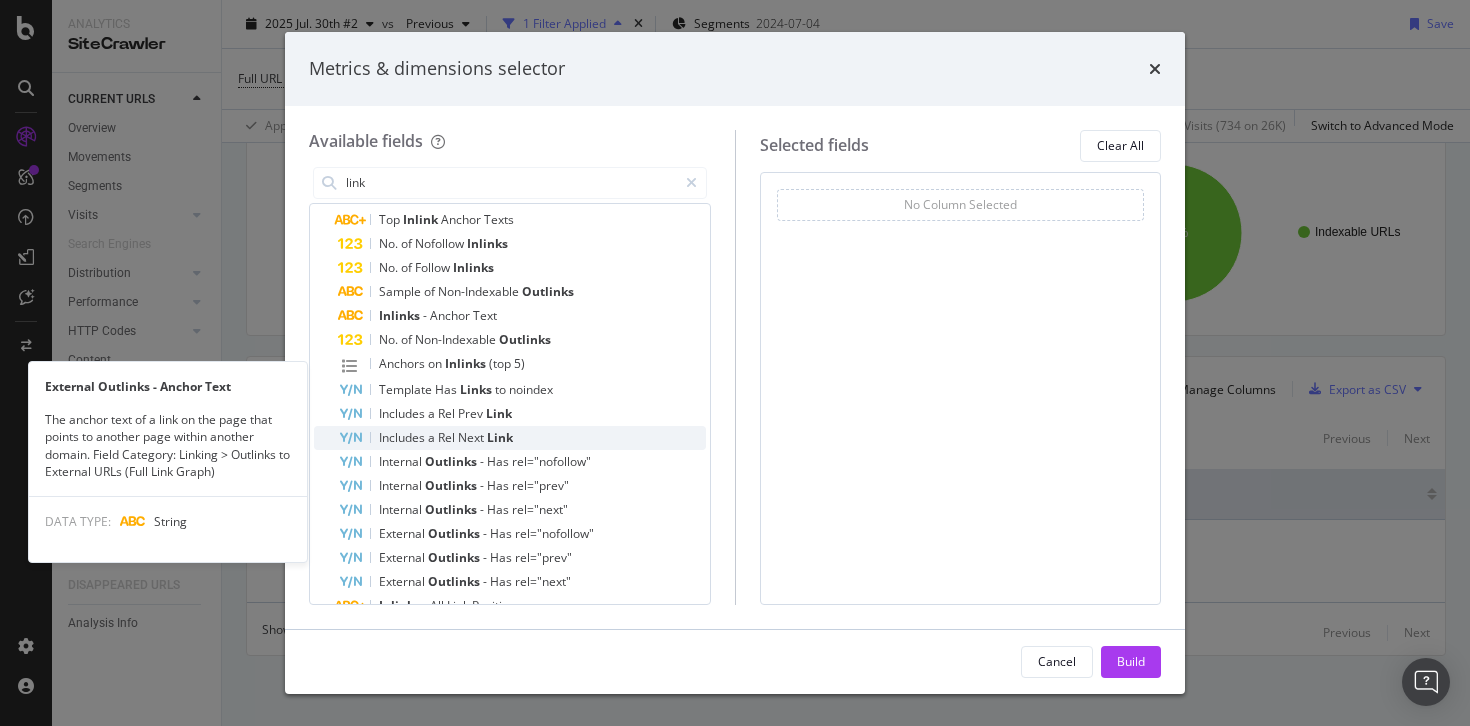 scroll, scrollTop: 418, scrollLeft: 0, axis: vertical 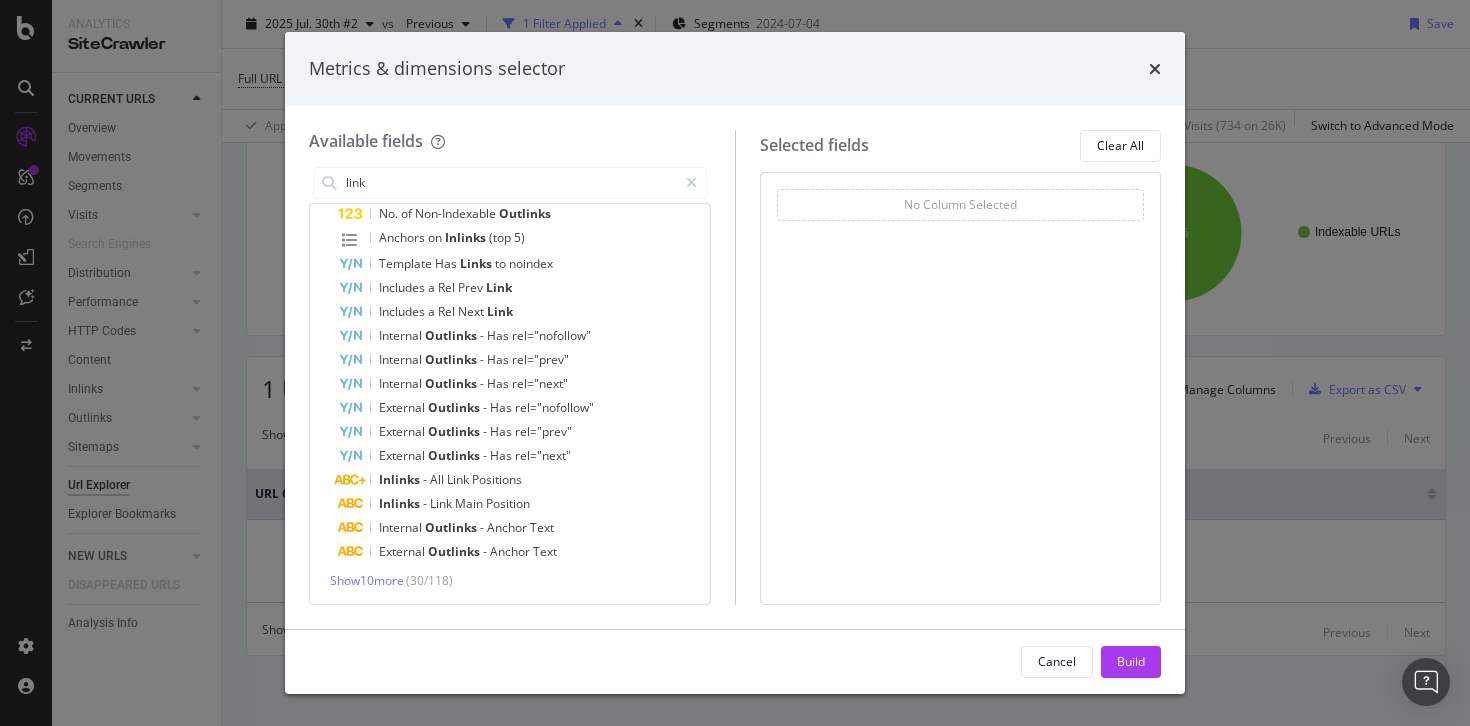 click on "Metrics & dimensions selector" at bounding box center (735, 69) 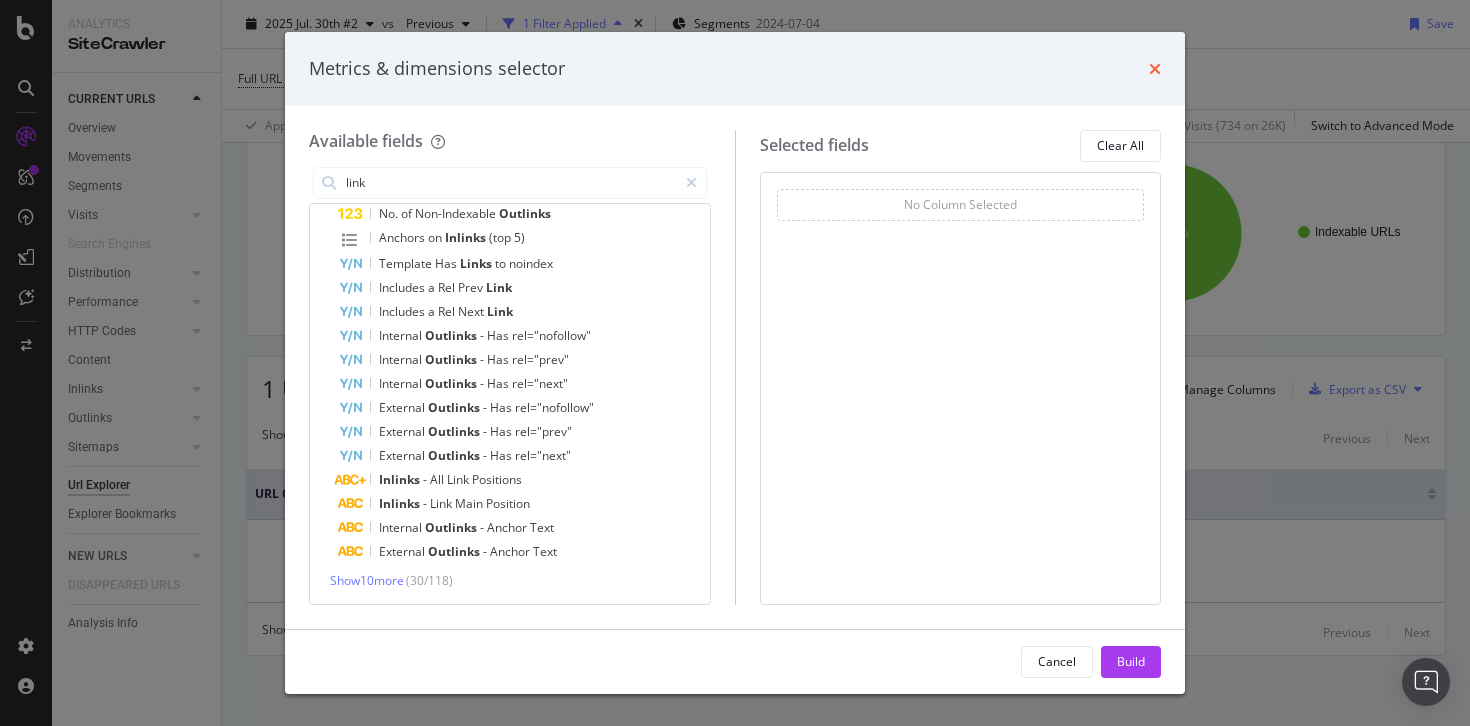 click at bounding box center [1155, 69] 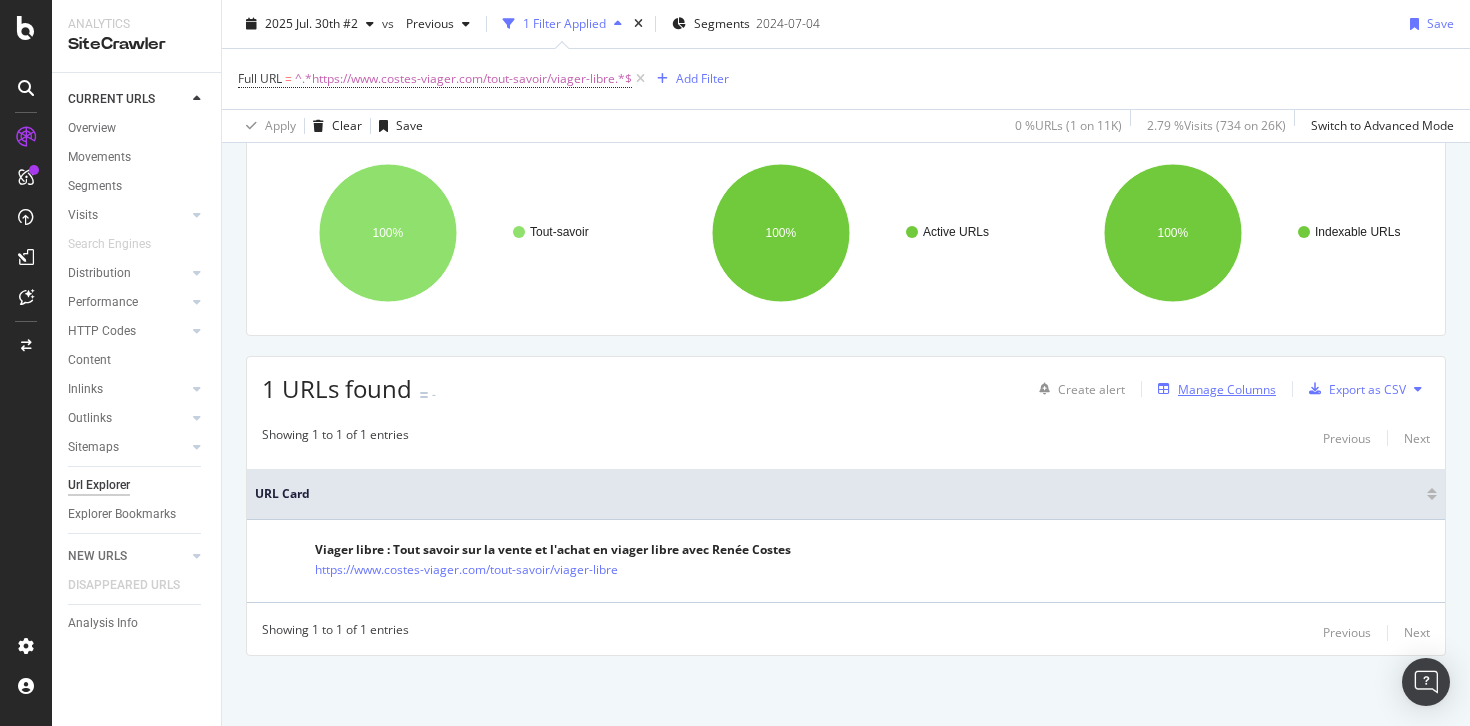 click on "Manage Columns" at bounding box center (1227, 389) 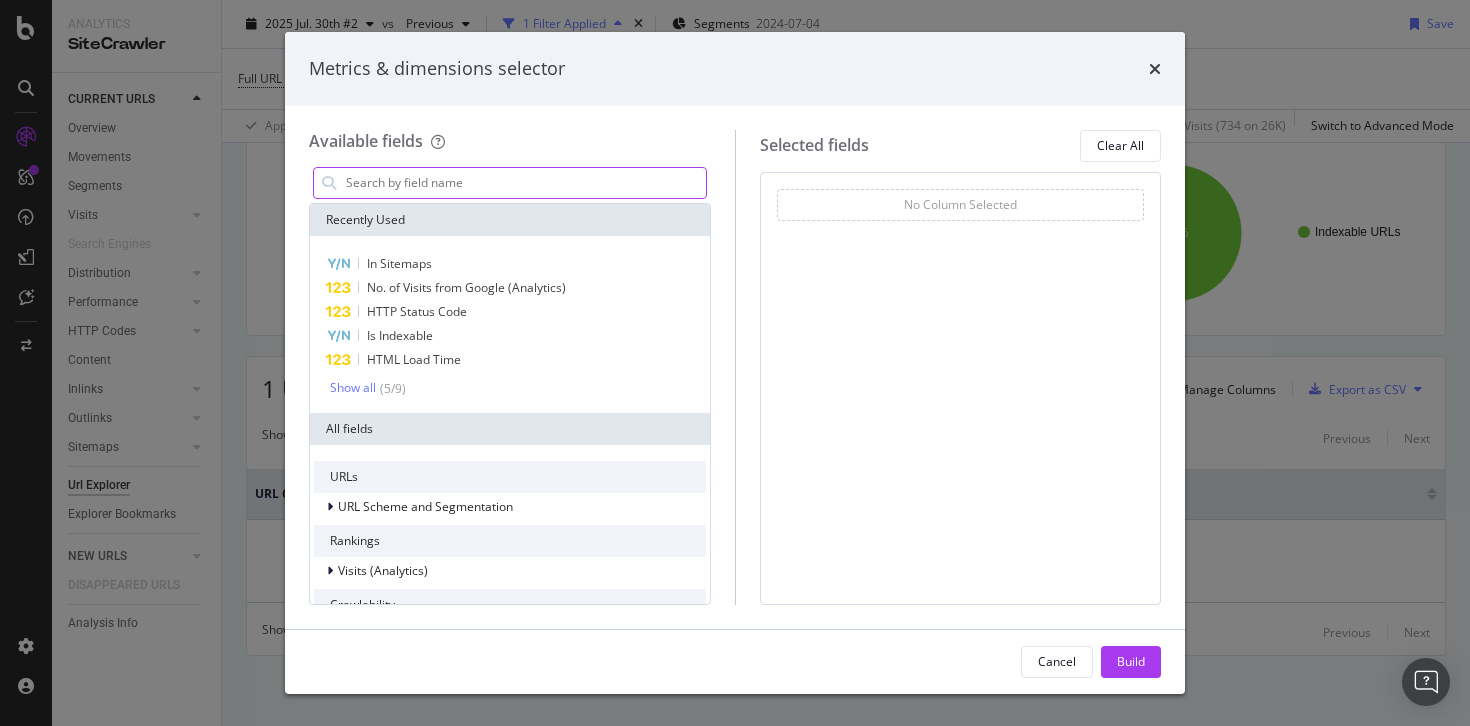 click at bounding box center (525, 183) 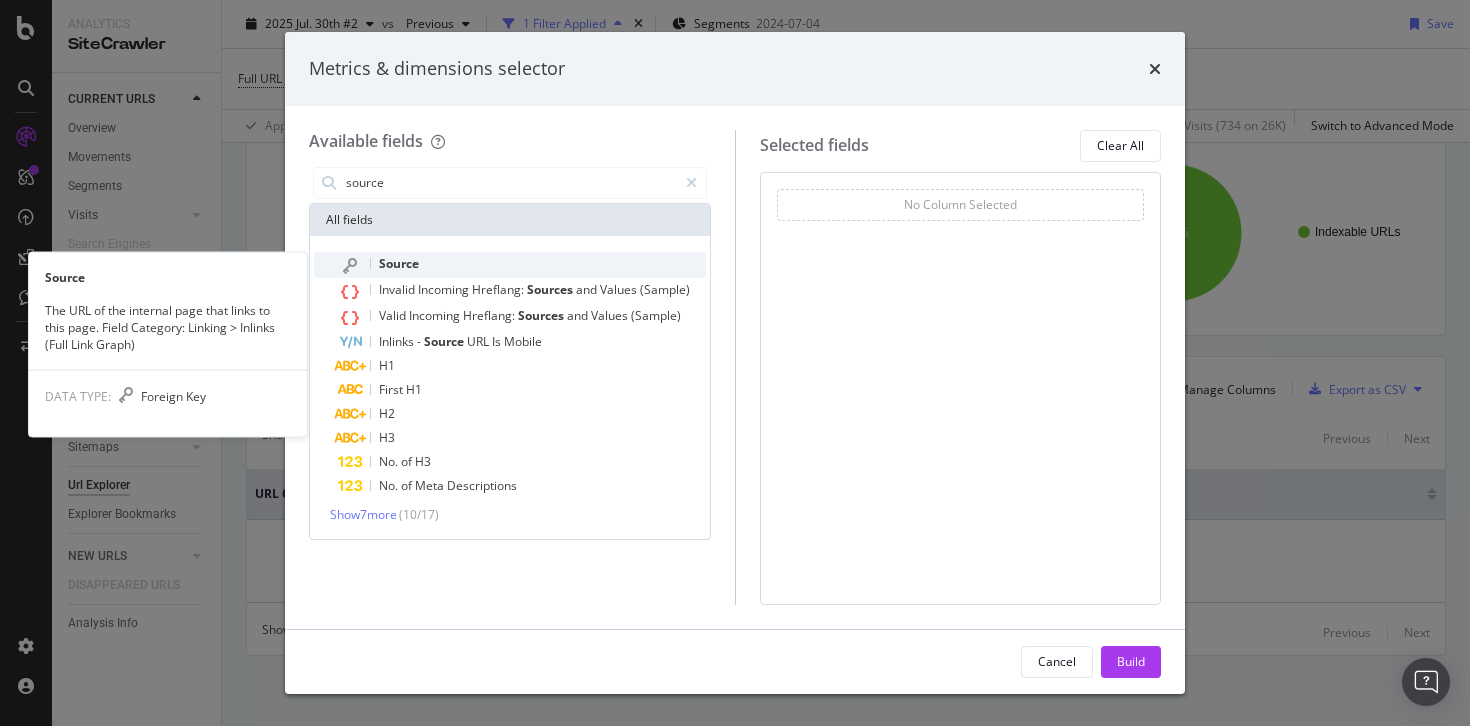 type on "source" 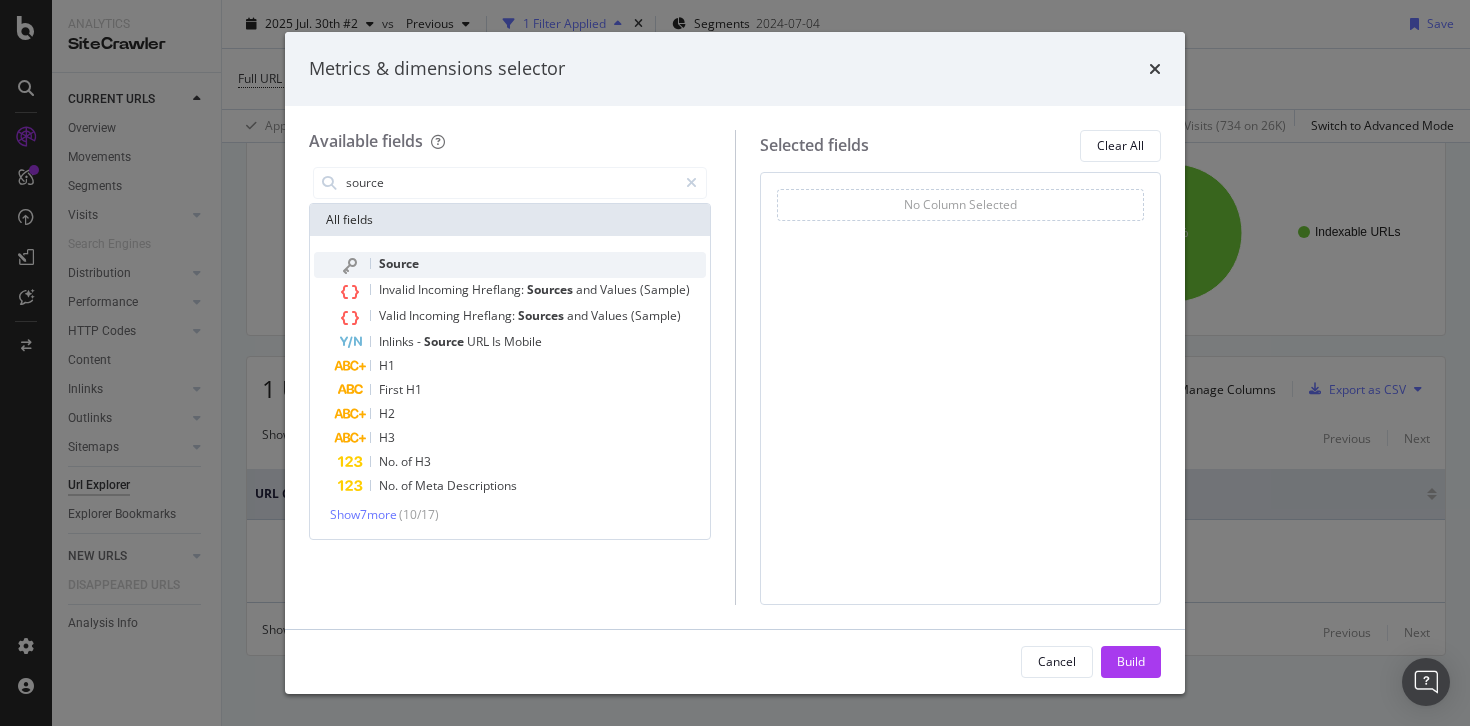 click on "Source" at bounding box center (522, 265) 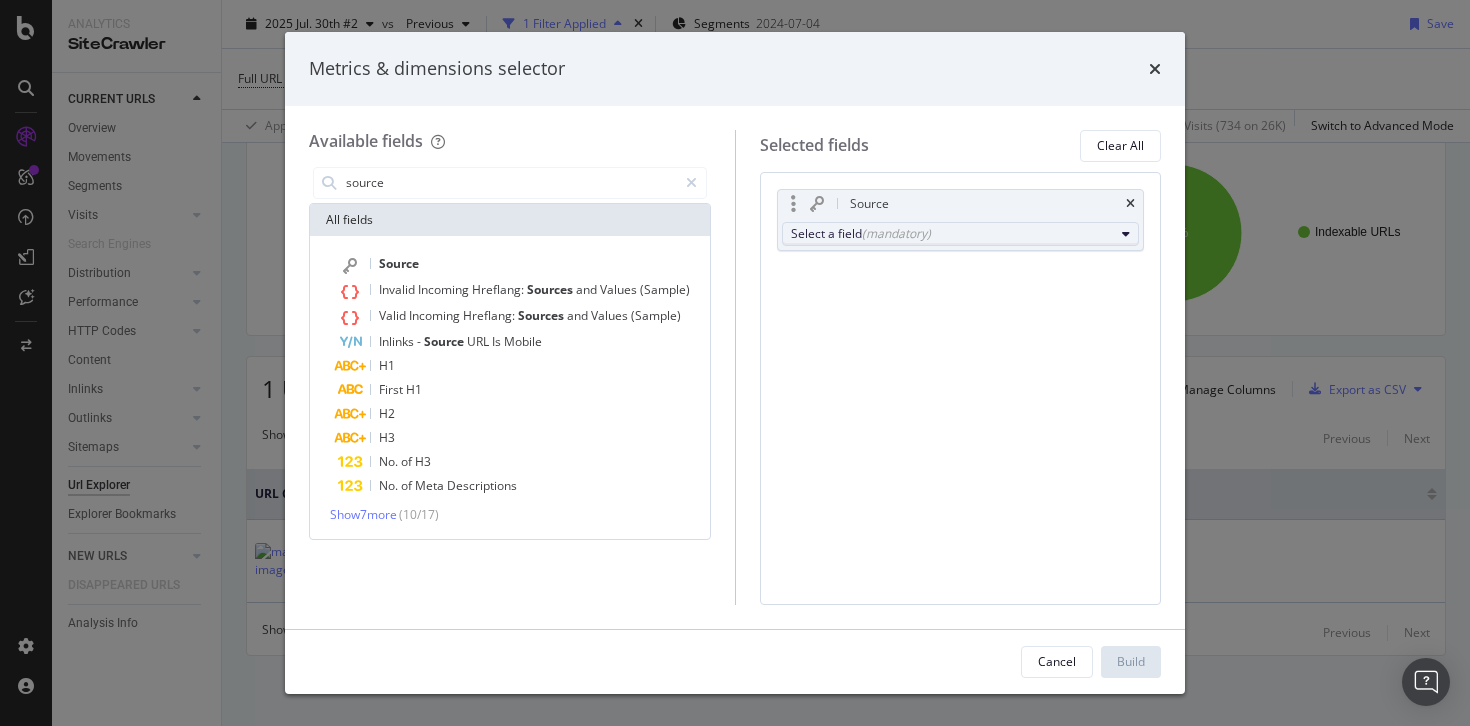 click on "Select a field (mandatory)" at bounding box center [961, 234] 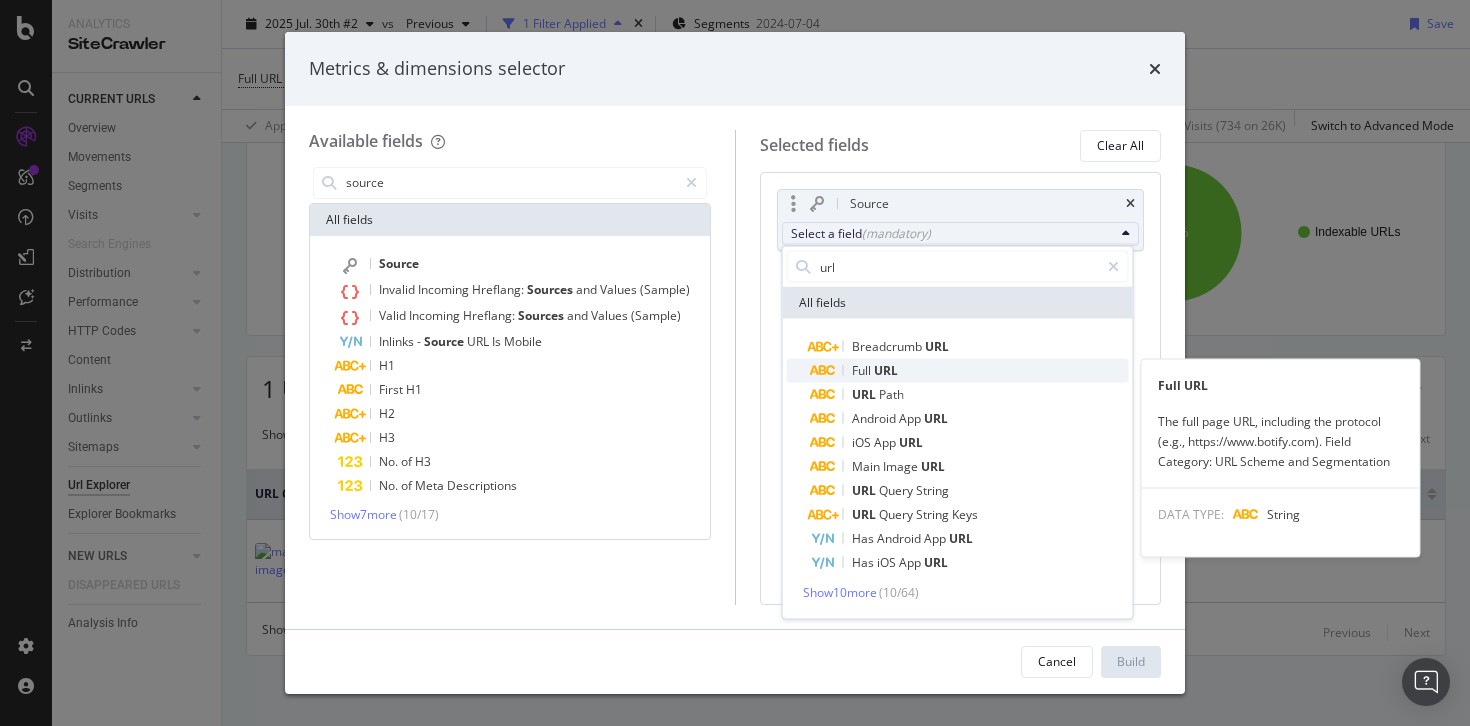 type on "url" 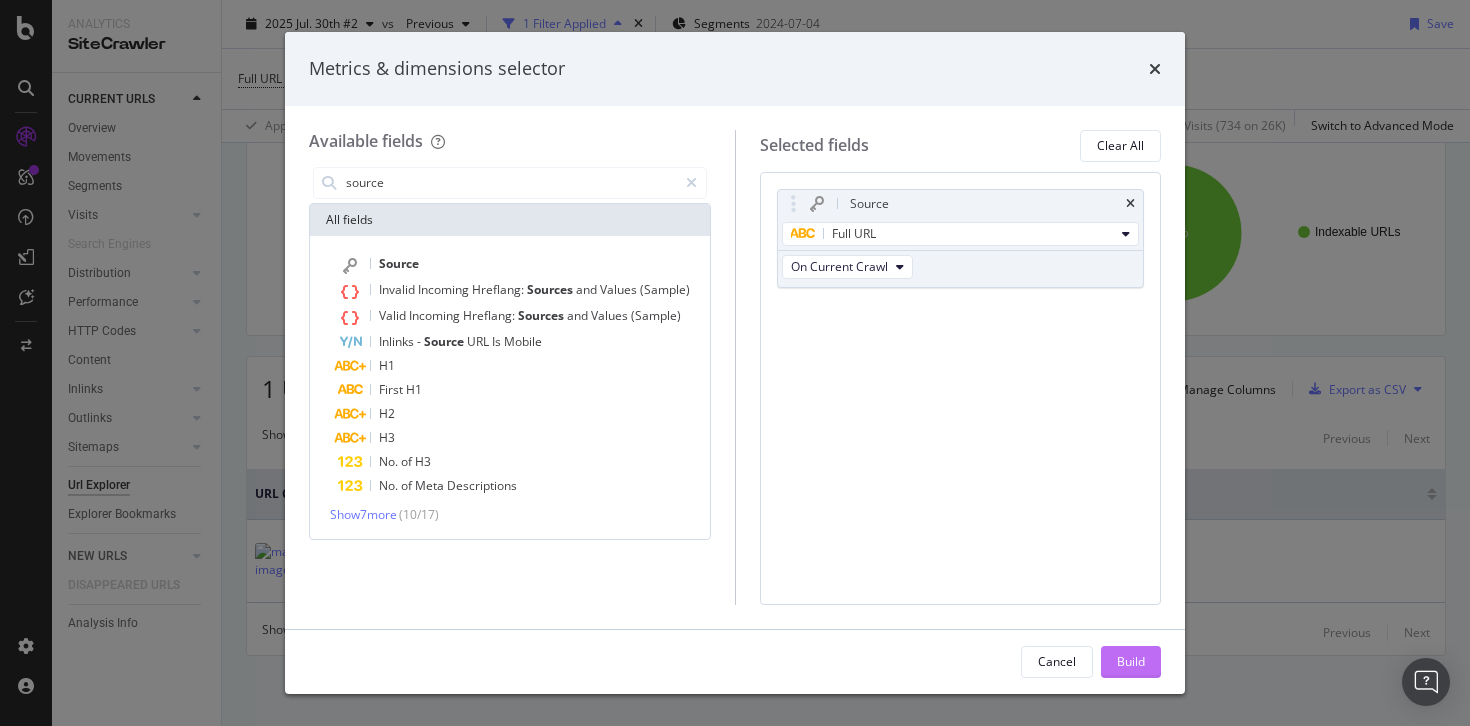 click on "Build" at bounding box center [1131, 661] 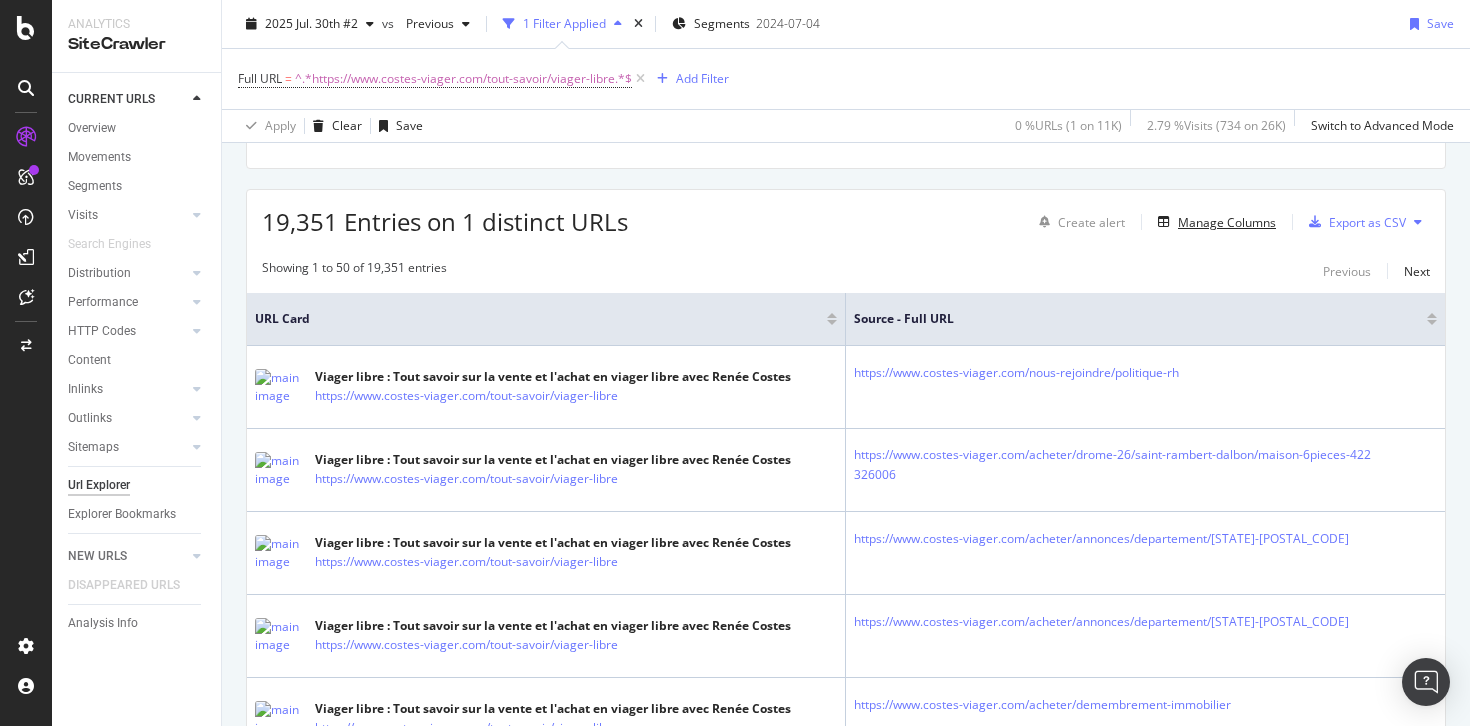 scroll, scrollTop: 174, scrollLeft: 0, axis: vertical 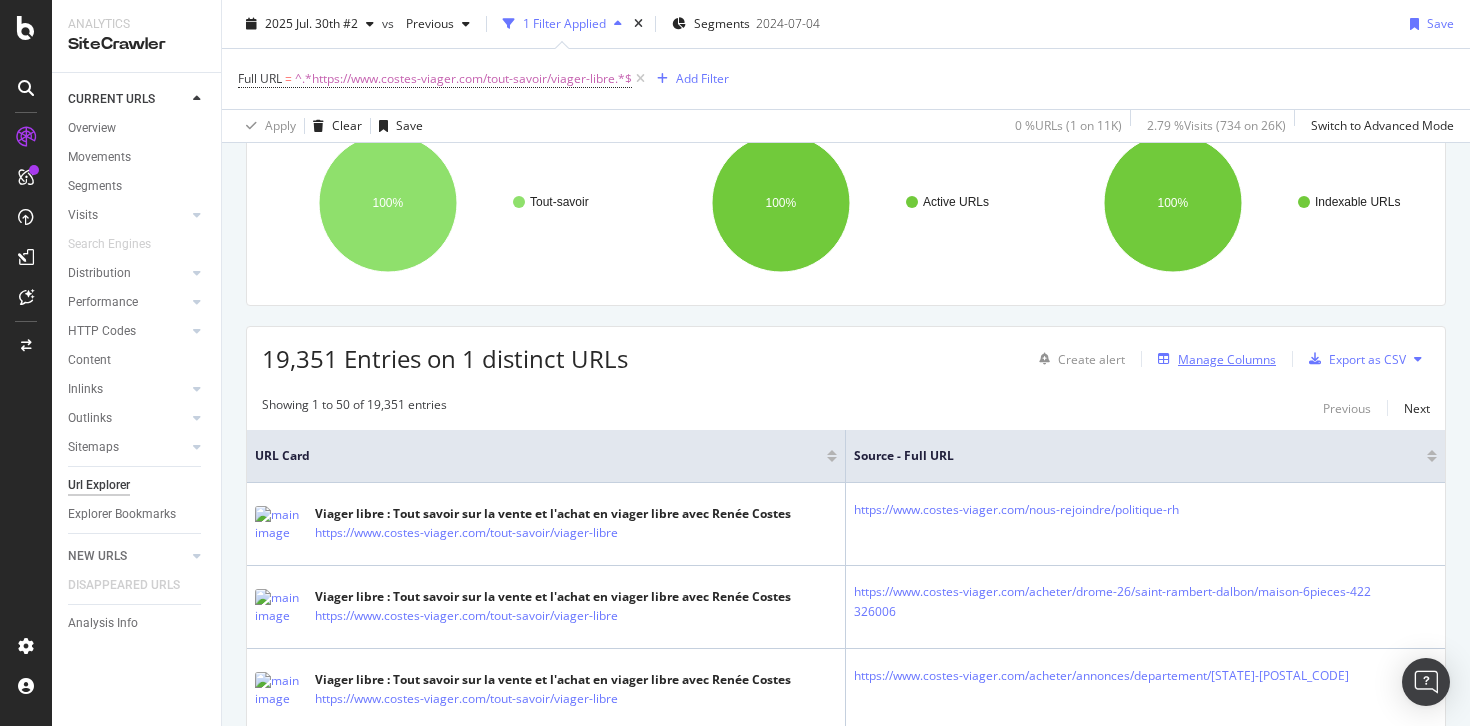 click on "Manage Columns" at bounding box center [1227, 359] 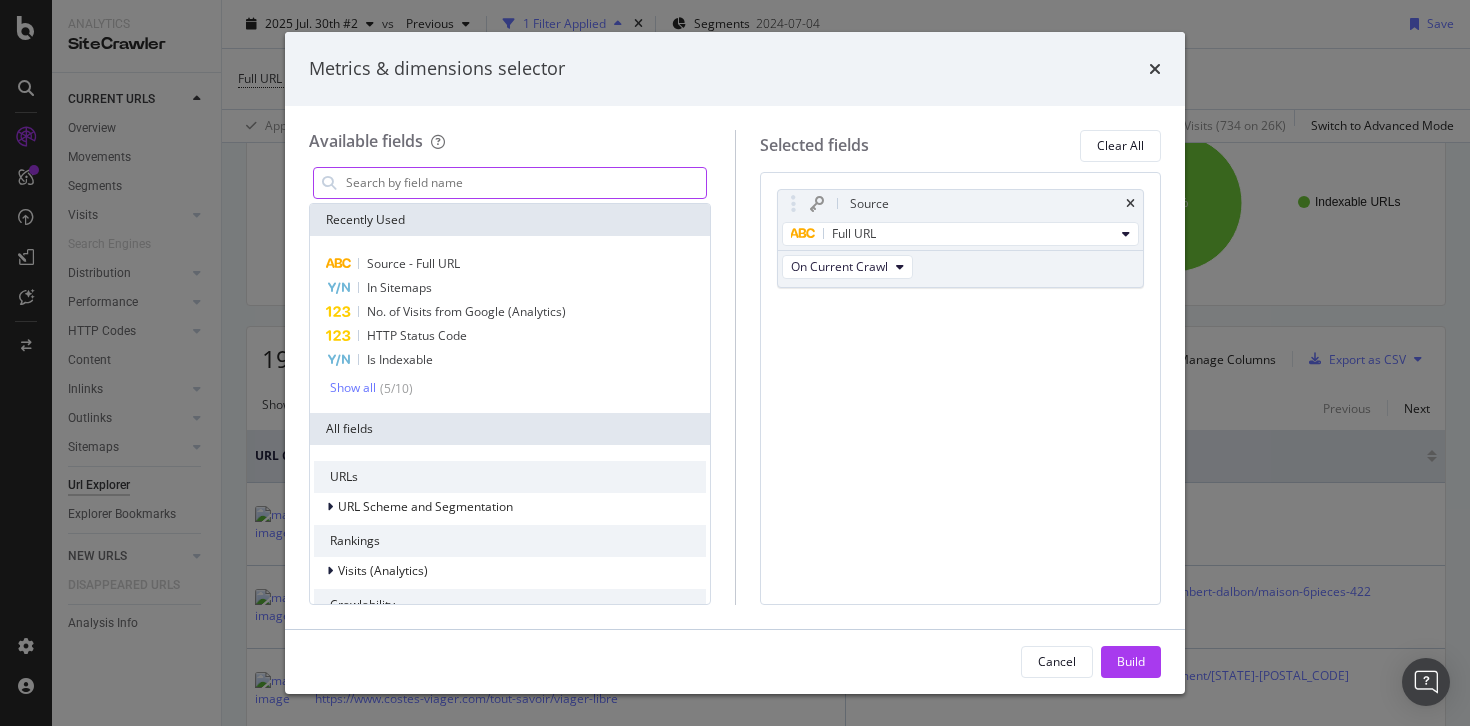 click at bounding box center [525, 183] 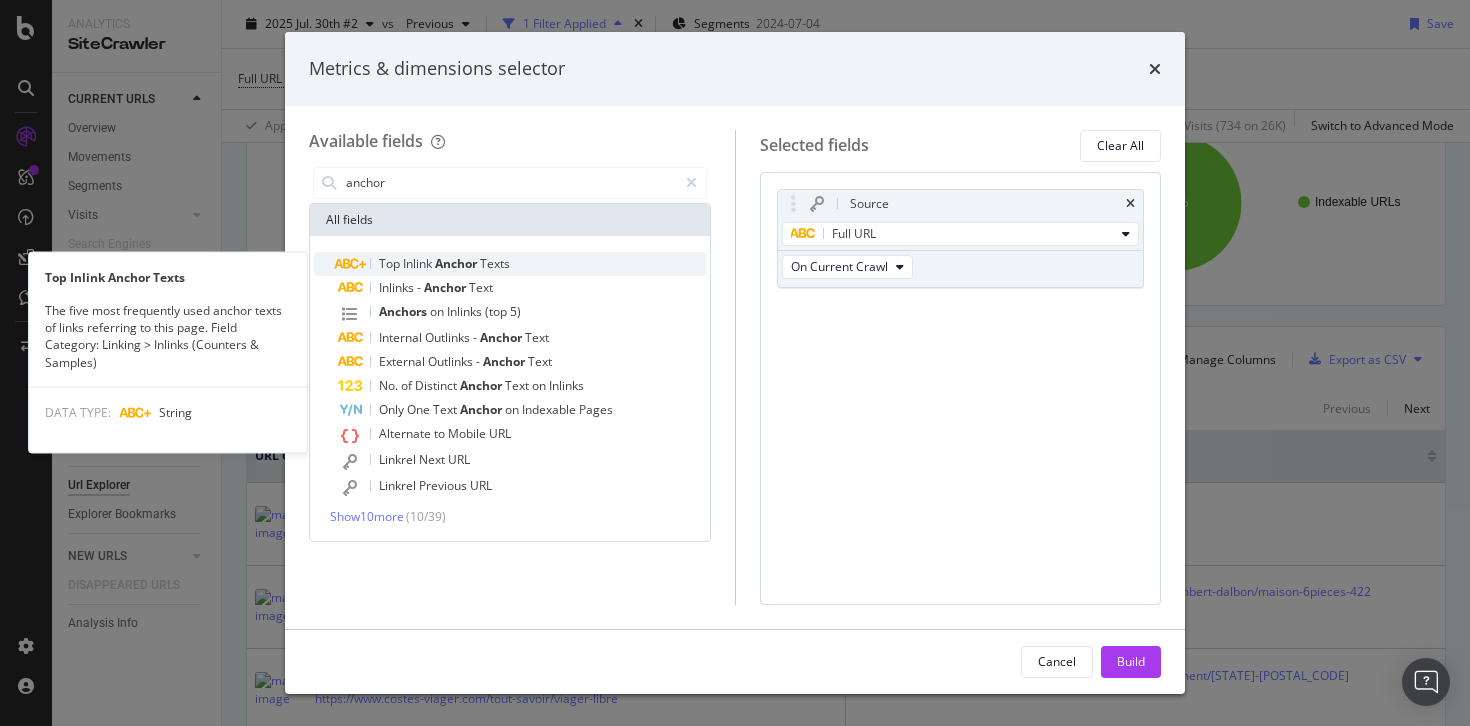 type on "anchor" 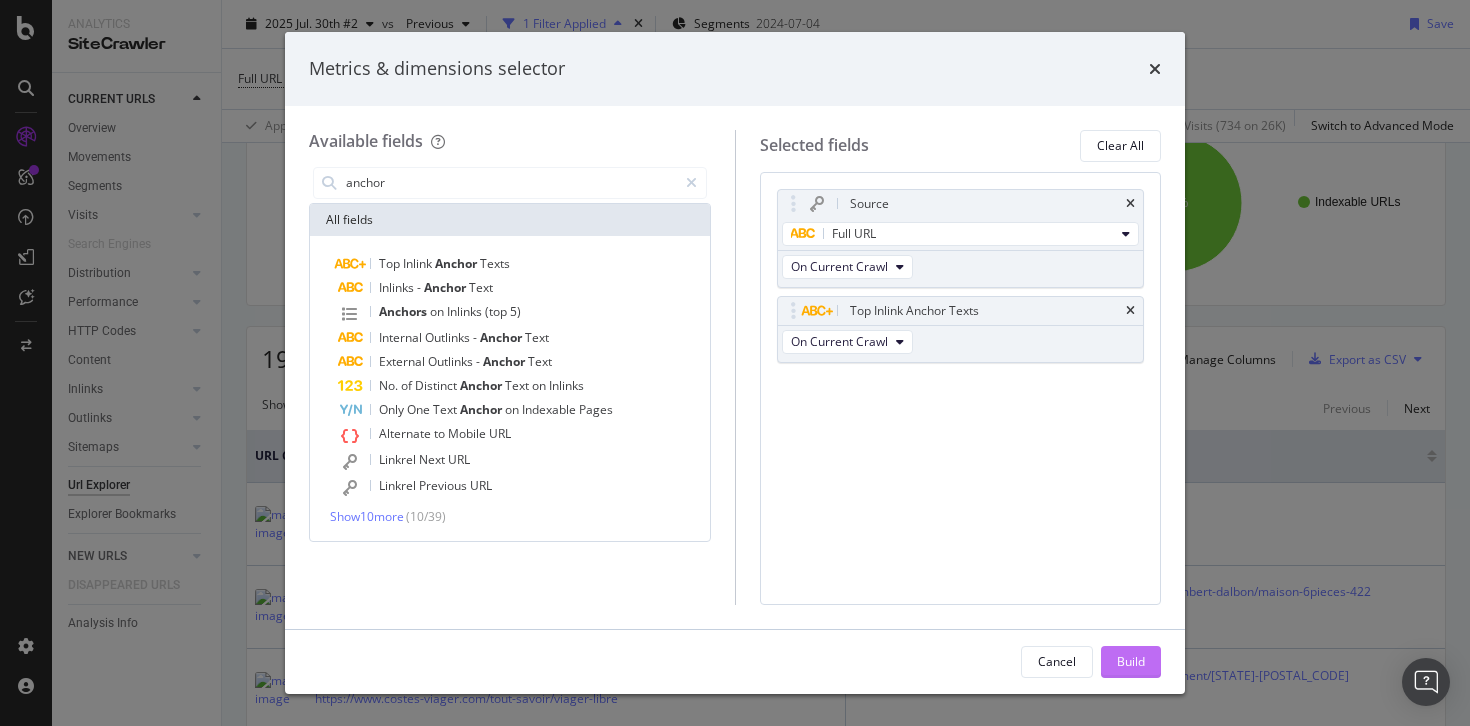 click on "Build" at bounding box center (1131, 661) 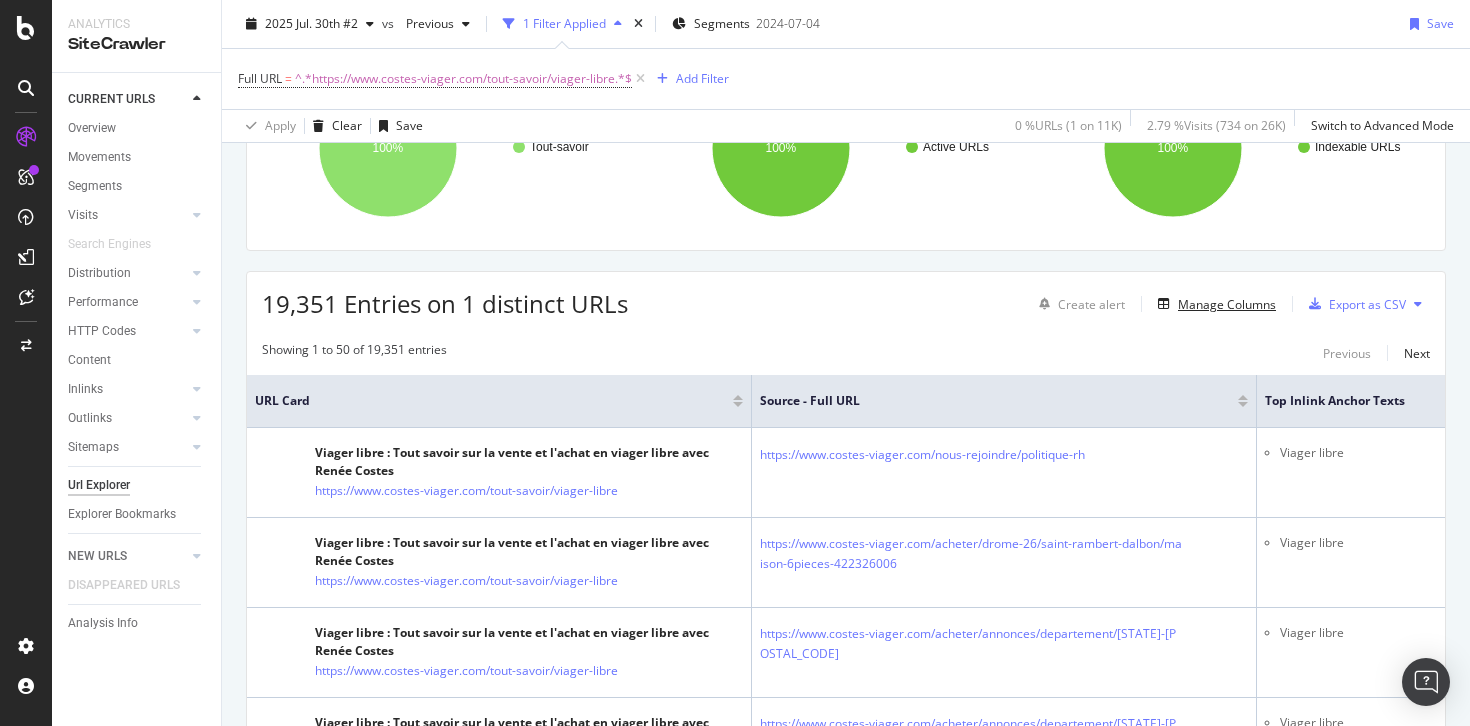 scroll, scrollTop: 237, scrollLeft: 0, axis: vertical 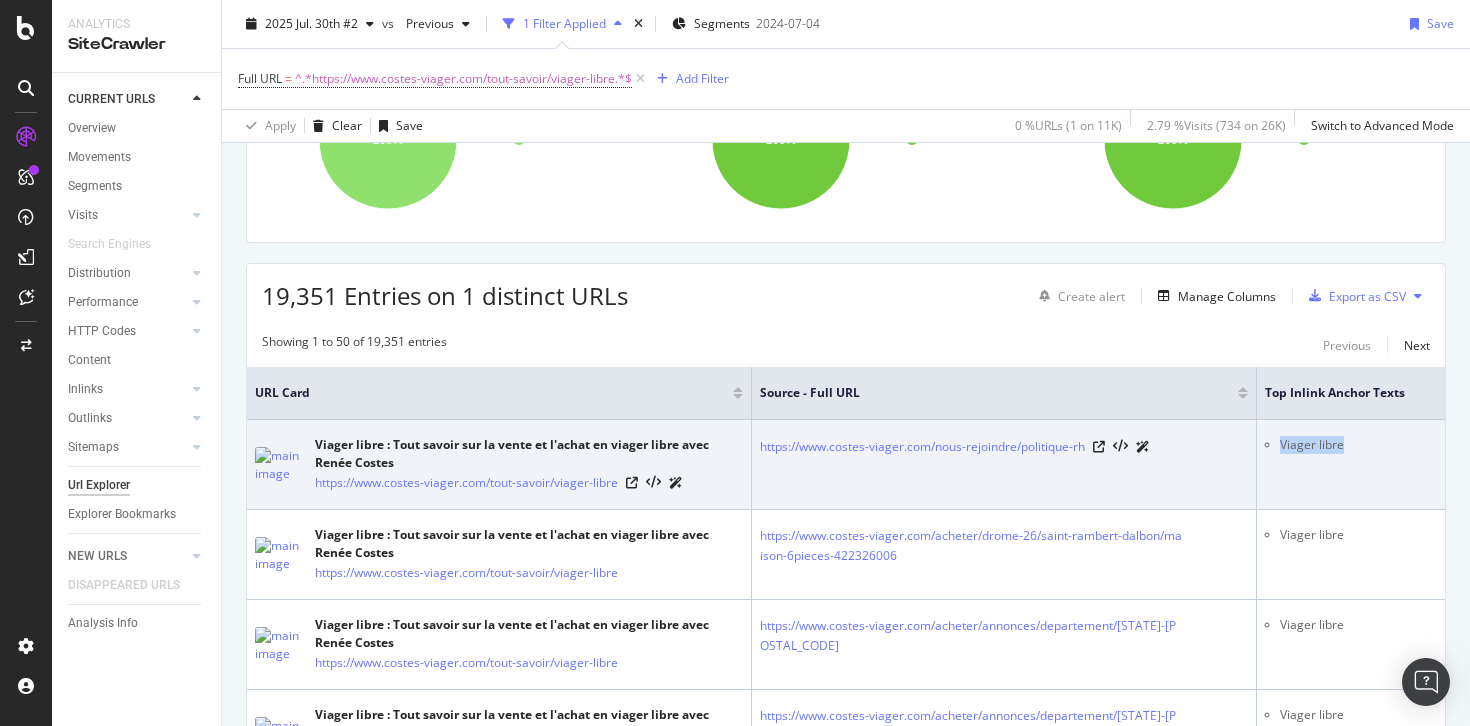 drag, startPoint x: 1346, startPoint y: 442, endPoint x: 1279, endPoint y: 442, distance: 67 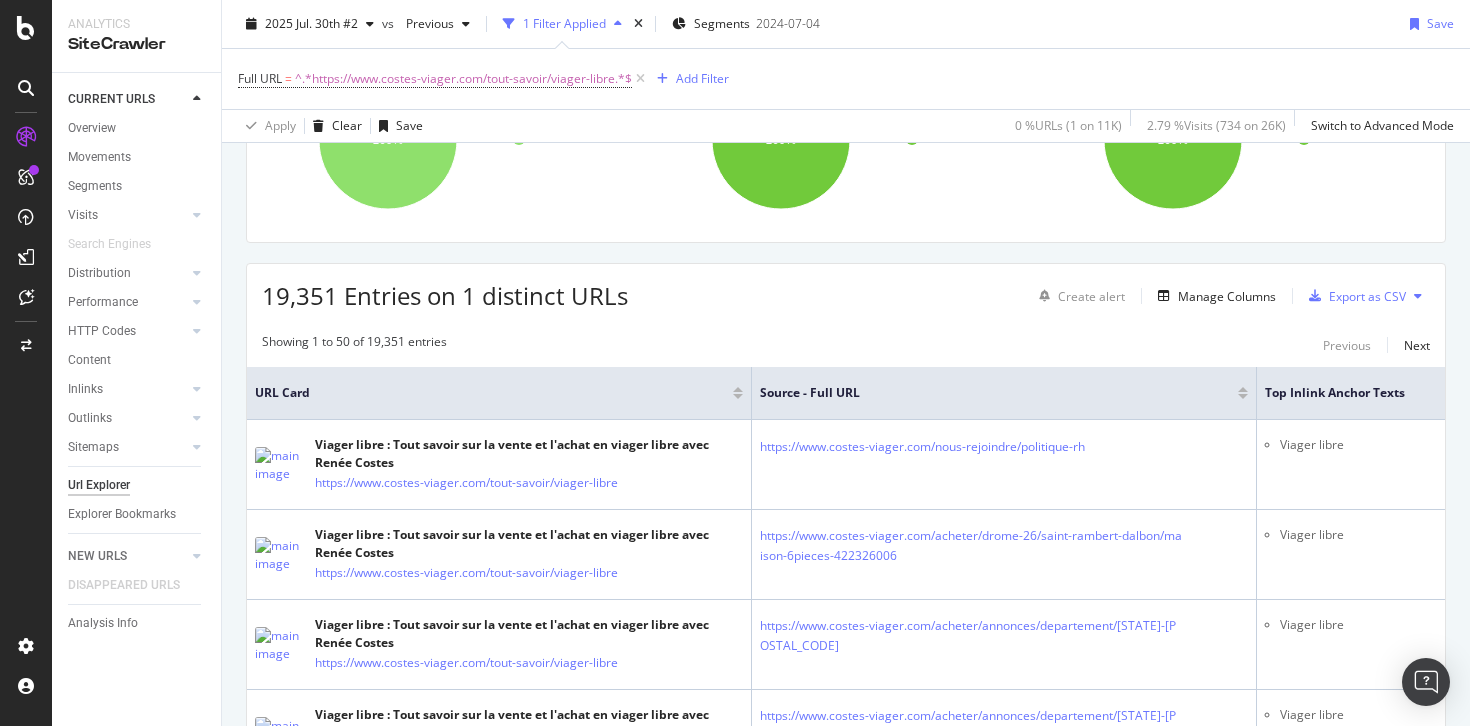 click on "Source - Full URL" at bounding box center (1004, 393) 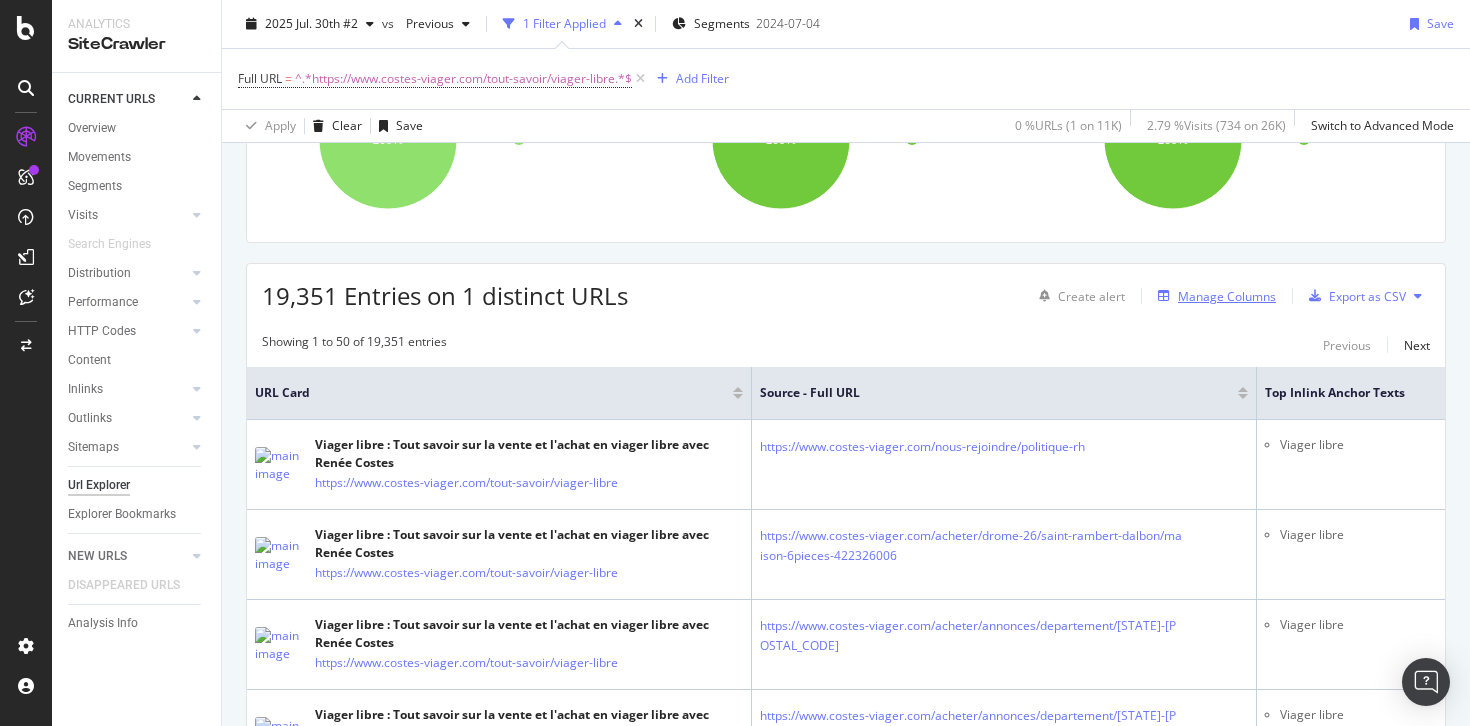 click on "Manage Columns" at bounding box center (1213, 296) 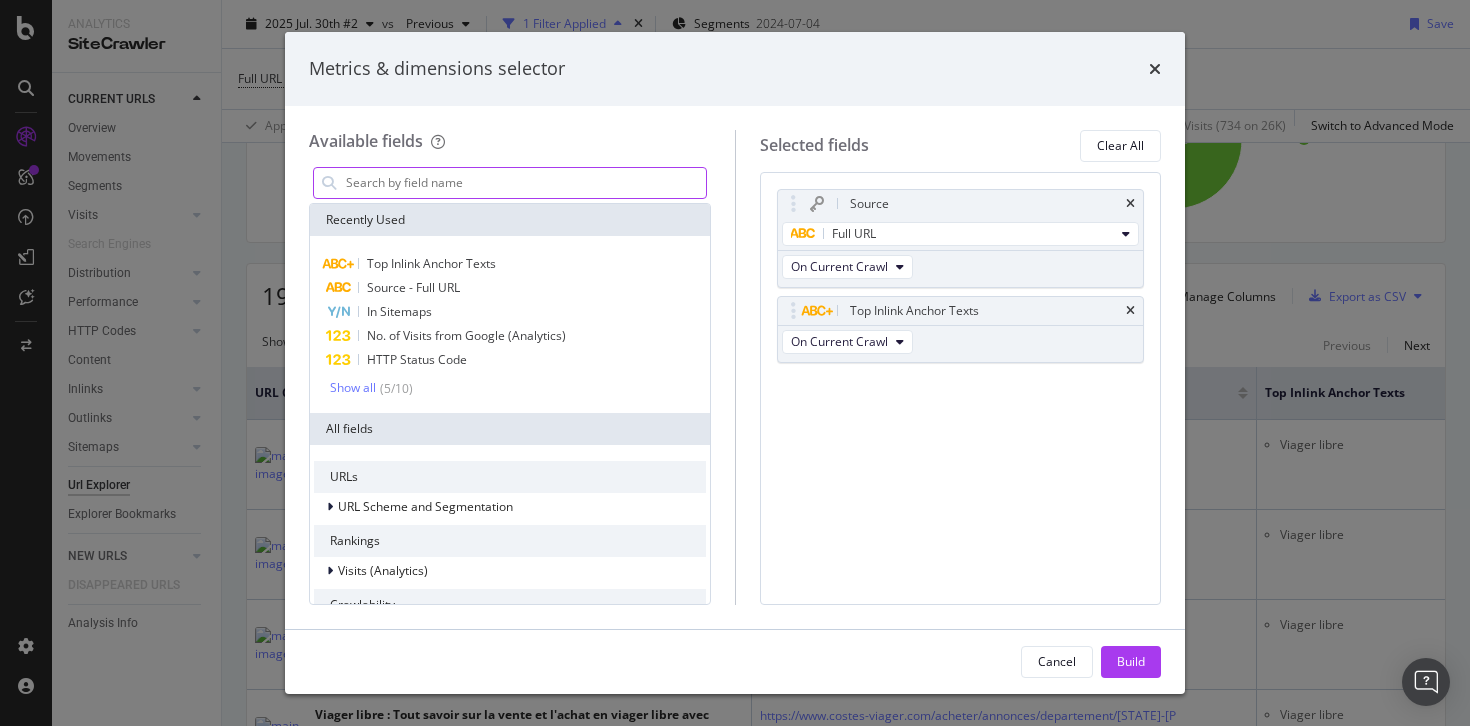 click at bounding box center (525, 183) 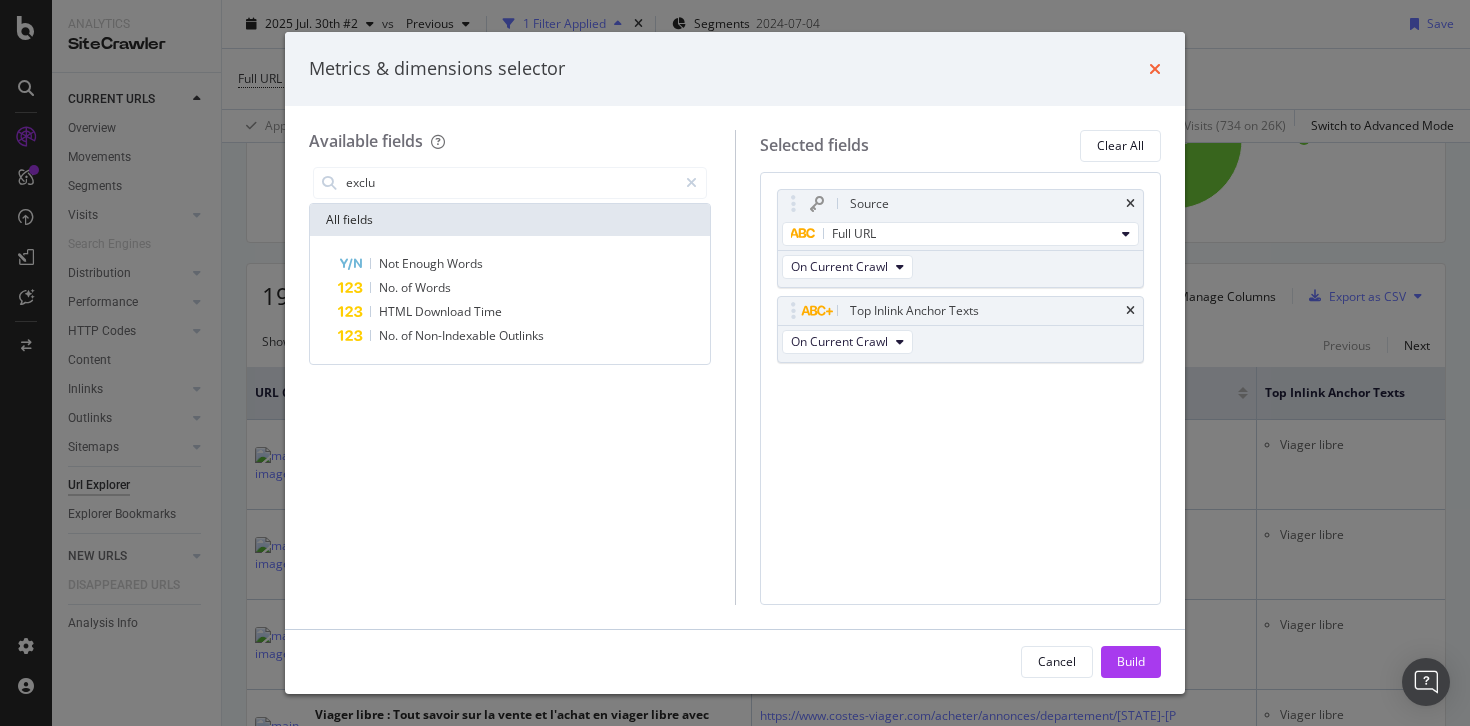 type on "exclu" 